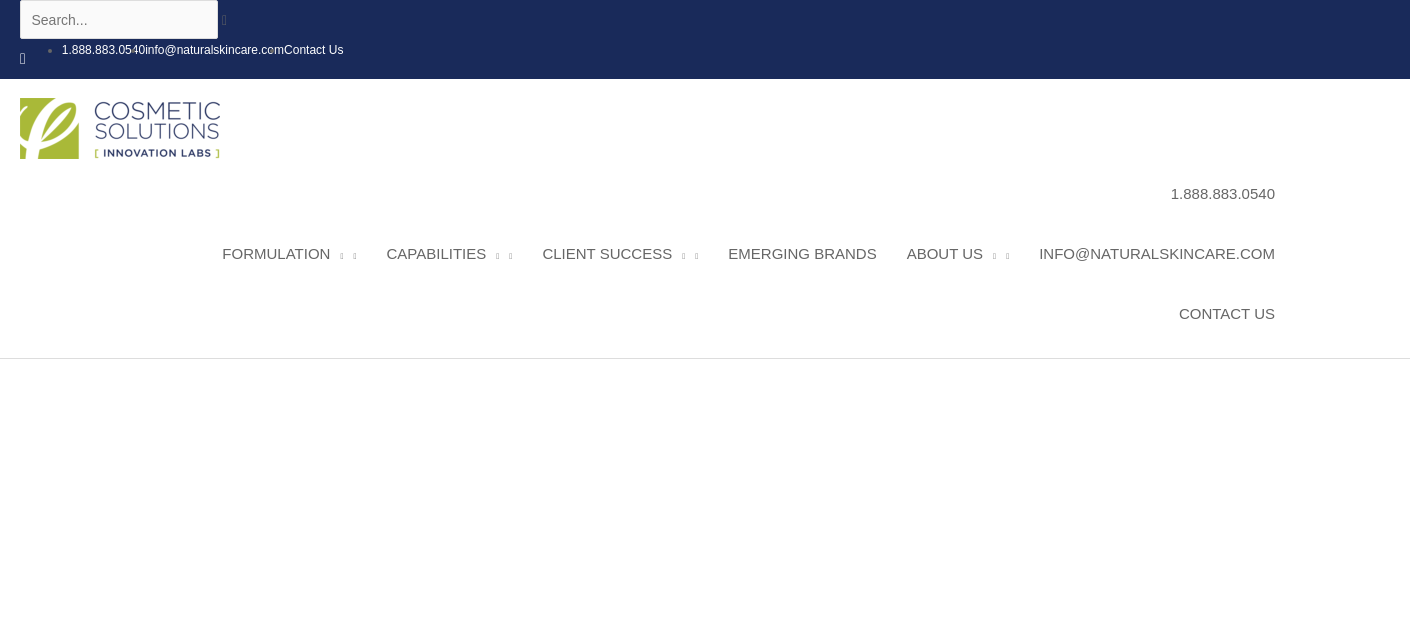 scroll, scrollTop: 0, scrollLeft: 0, axis: both 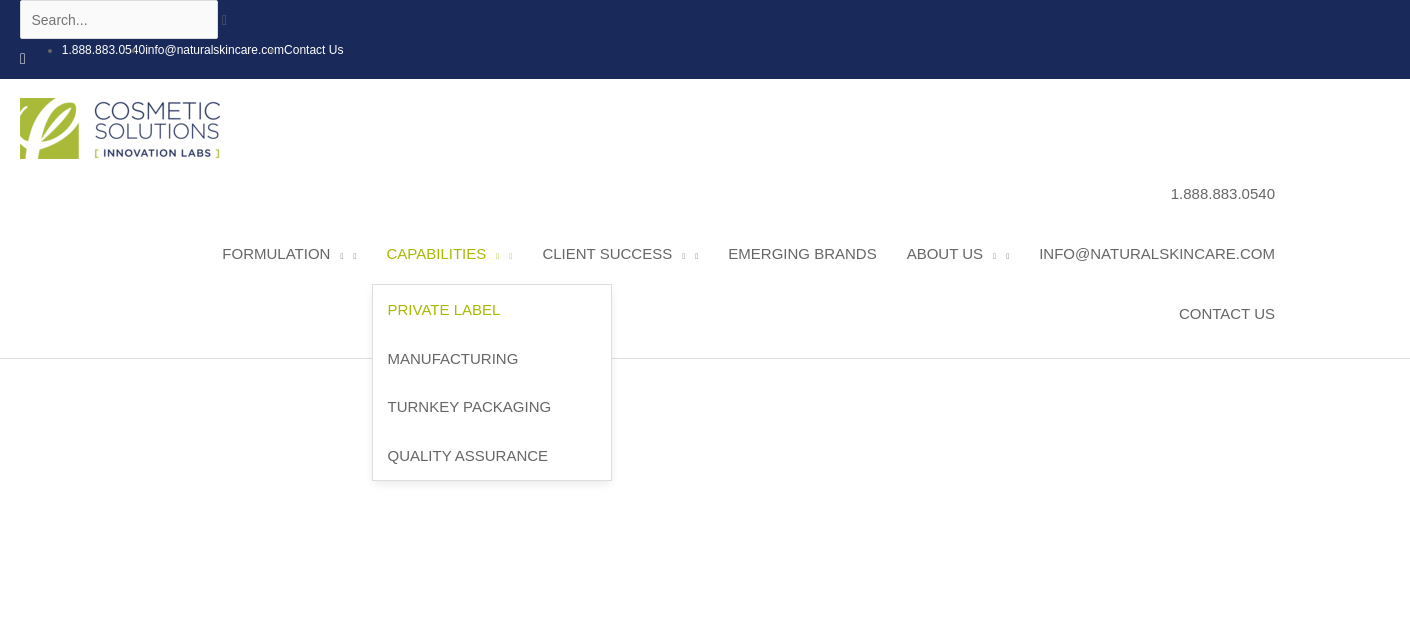 click on "Private Label" at bounding box center [444, 309] 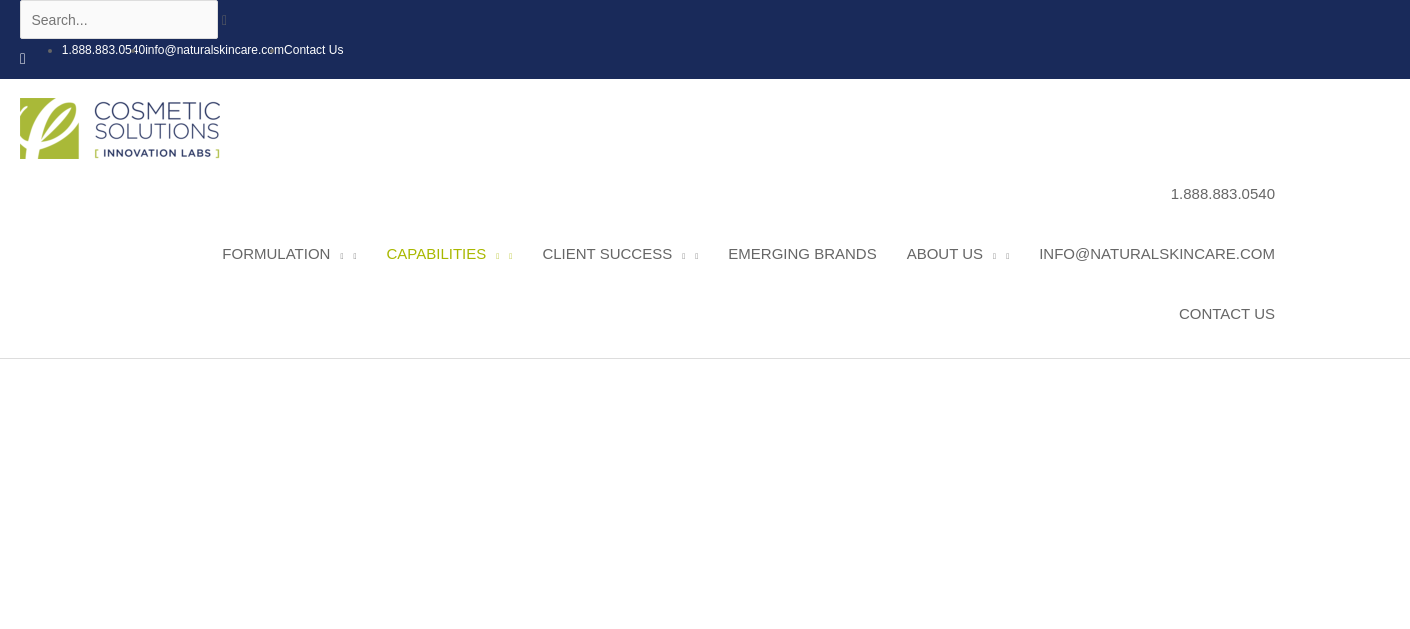 scroll, scrollTop: 0, scrollLeft: 0, axis: both 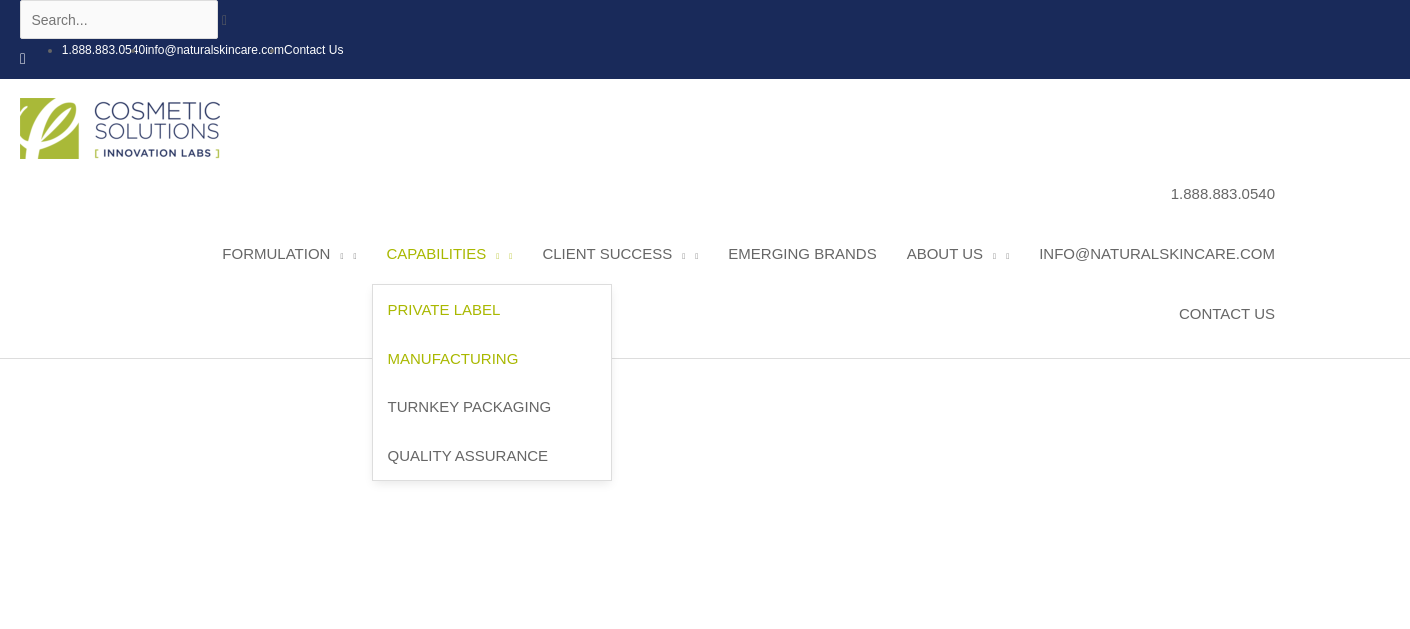click on "Manufacturing" at bounding box center (453, 358) 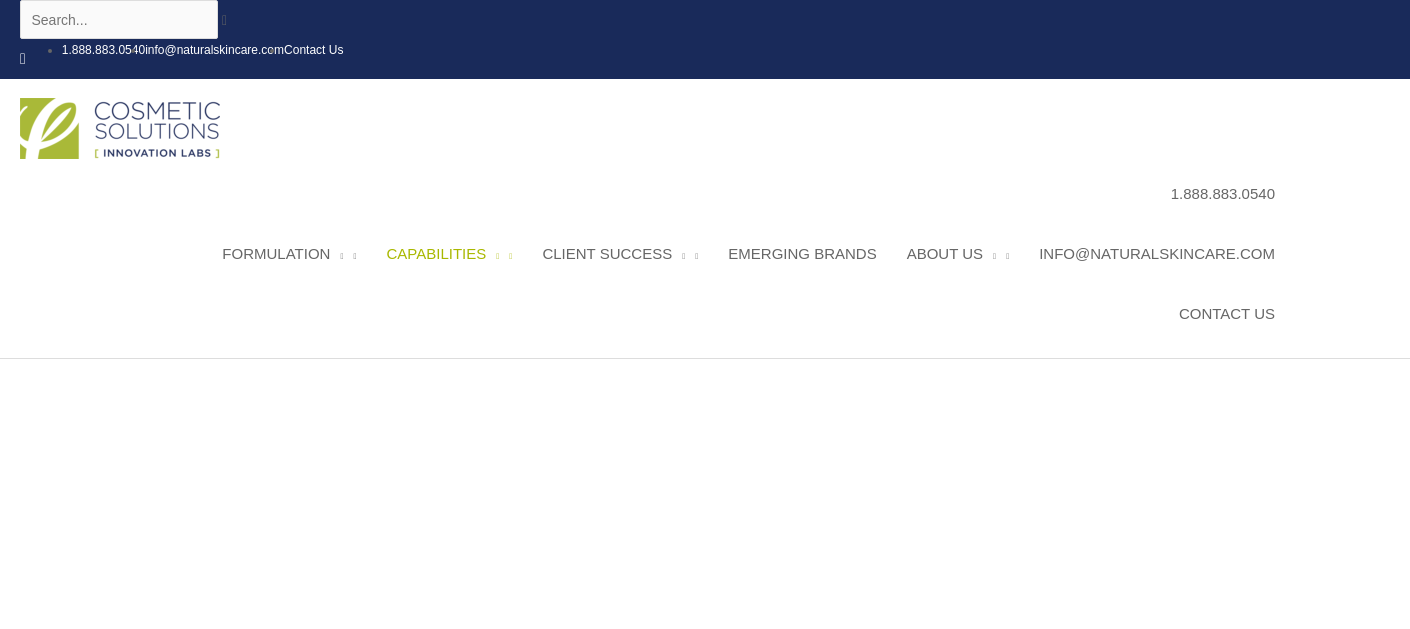 scroll, scrollTop: 0, scrollLeft: 0, axis: both 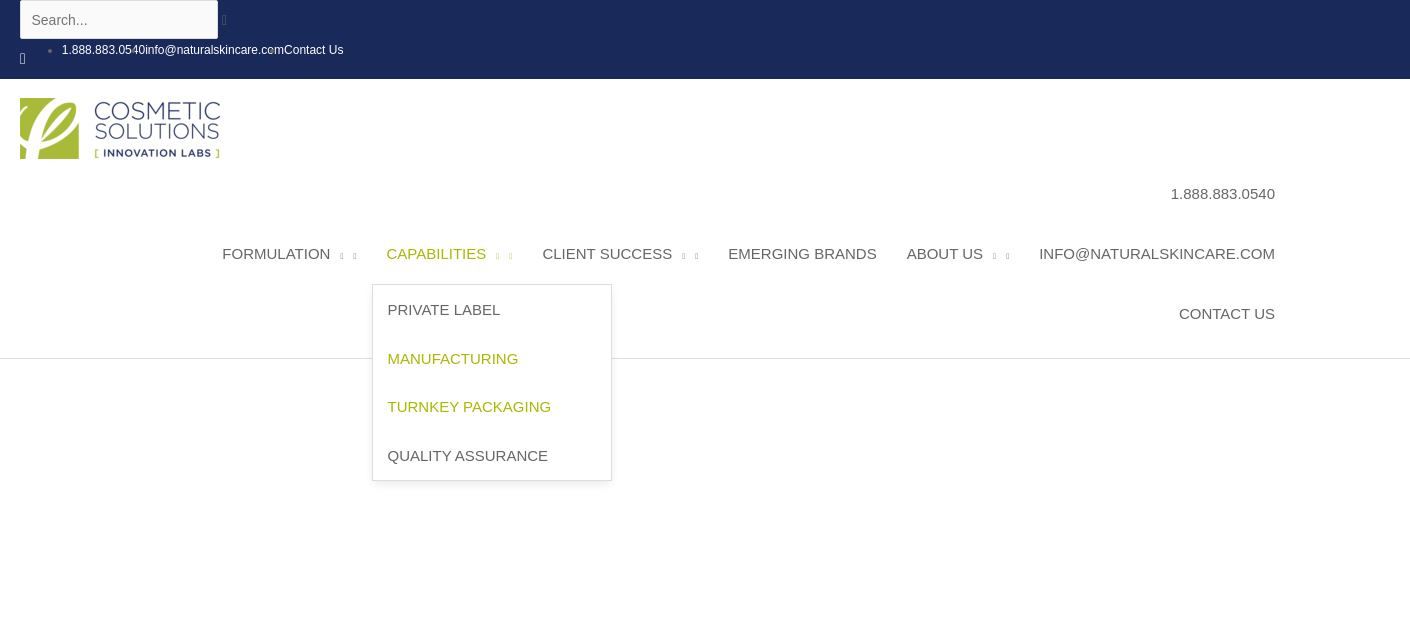 click on "Turnkey Packaging" at bounding box center (470, 406) 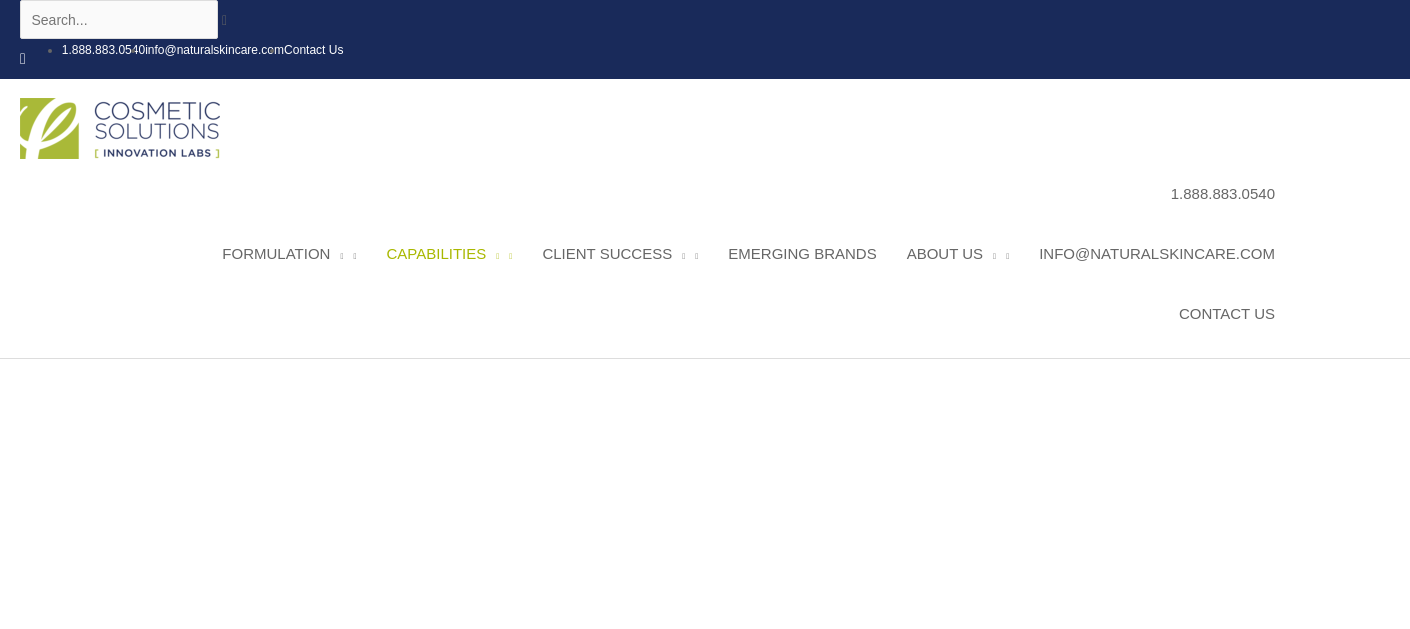 scroll, scrollTop: 0, scrollLeft: 0, axis: both 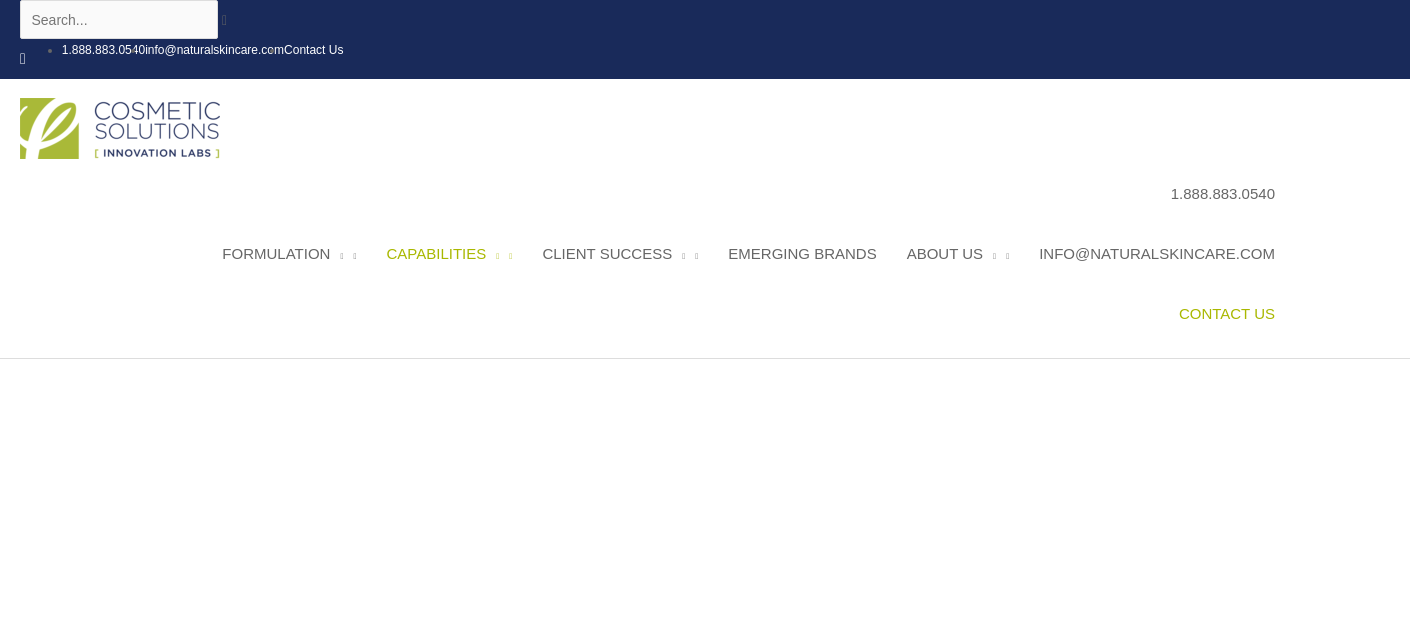 click on "Contact Us" at bounding box center (1227, 313) 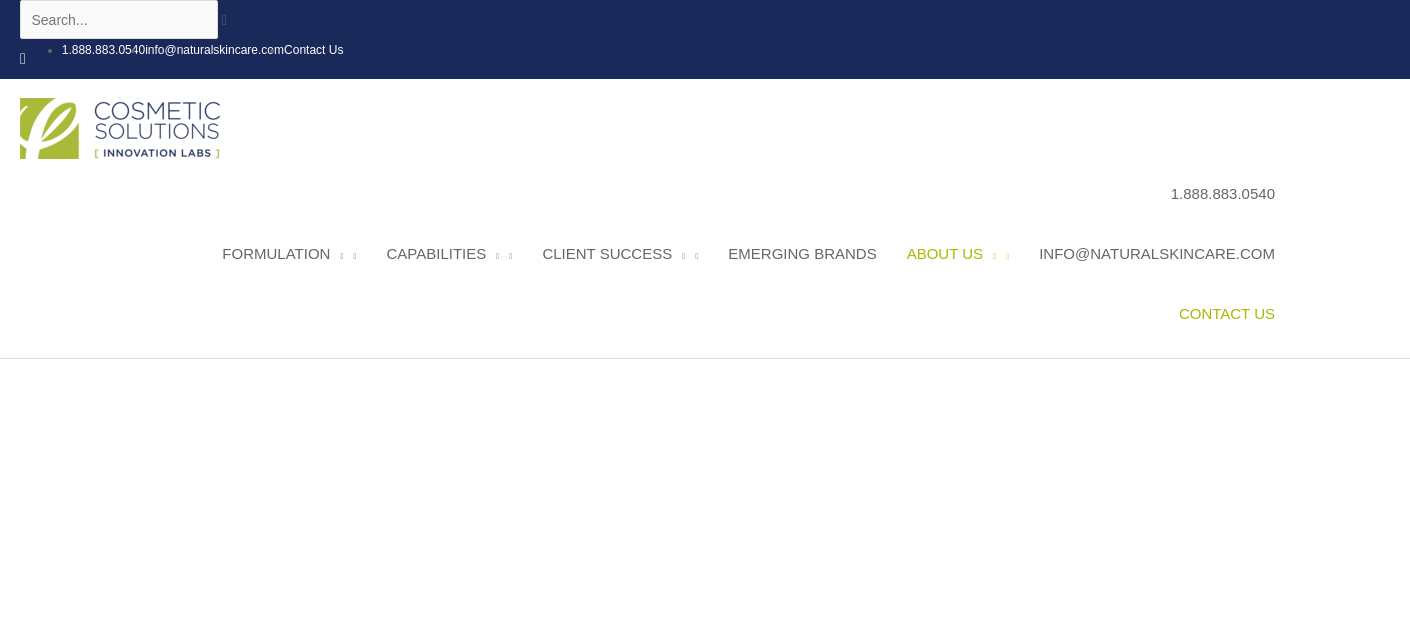 scroll, scrollTop: 0, scrollLeft: 0, axis: both 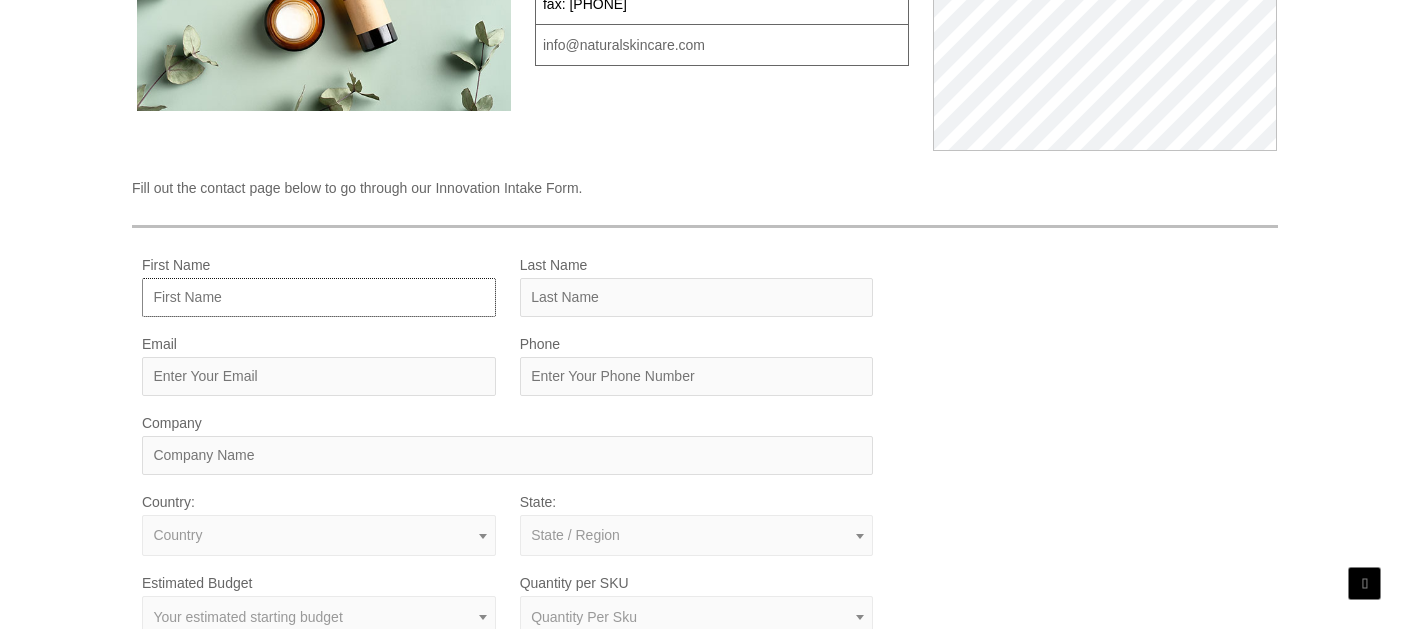 click on "First Name" at bounding box center (319, 297) 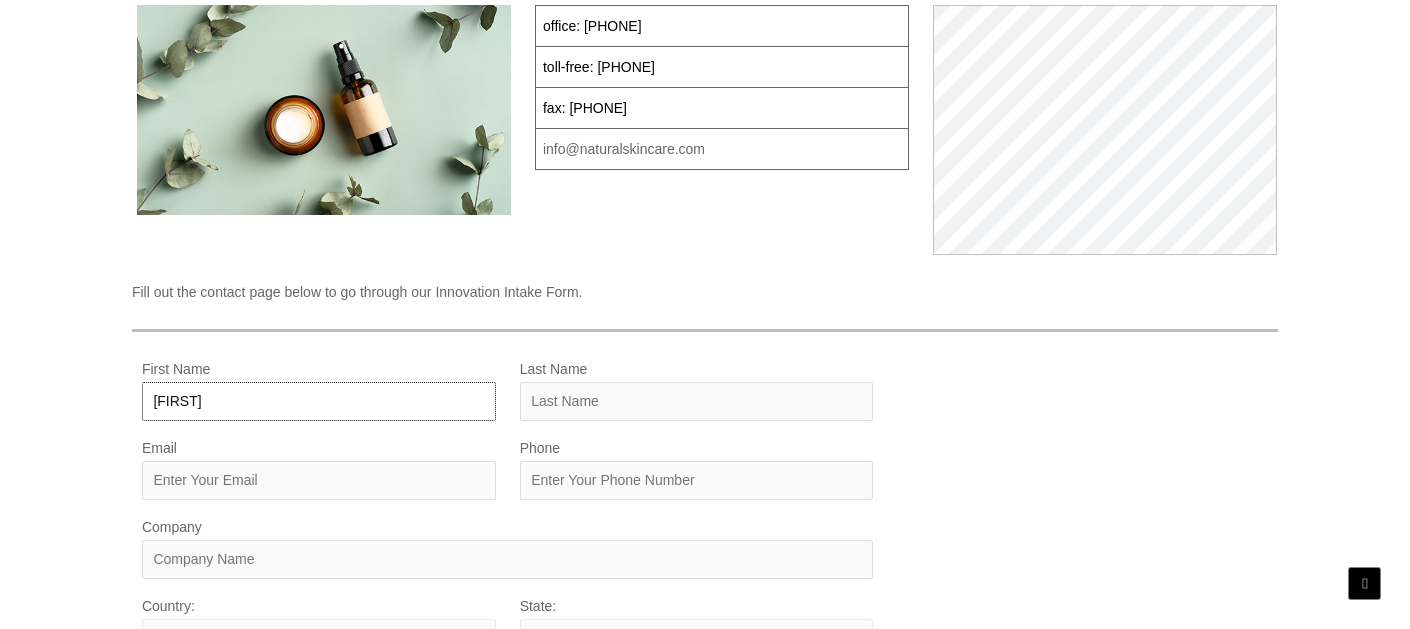 scroll, scrollTop: 775, scrollLeft: 0, axis: vertical 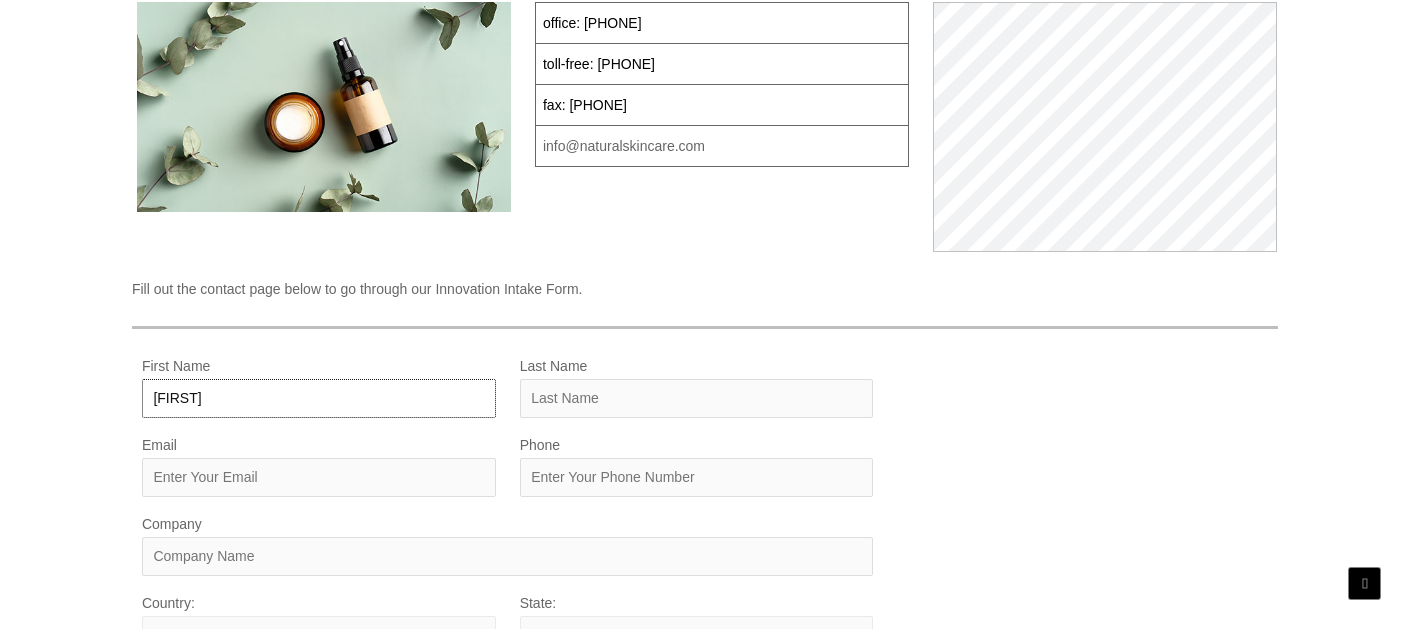 type on "Estela" 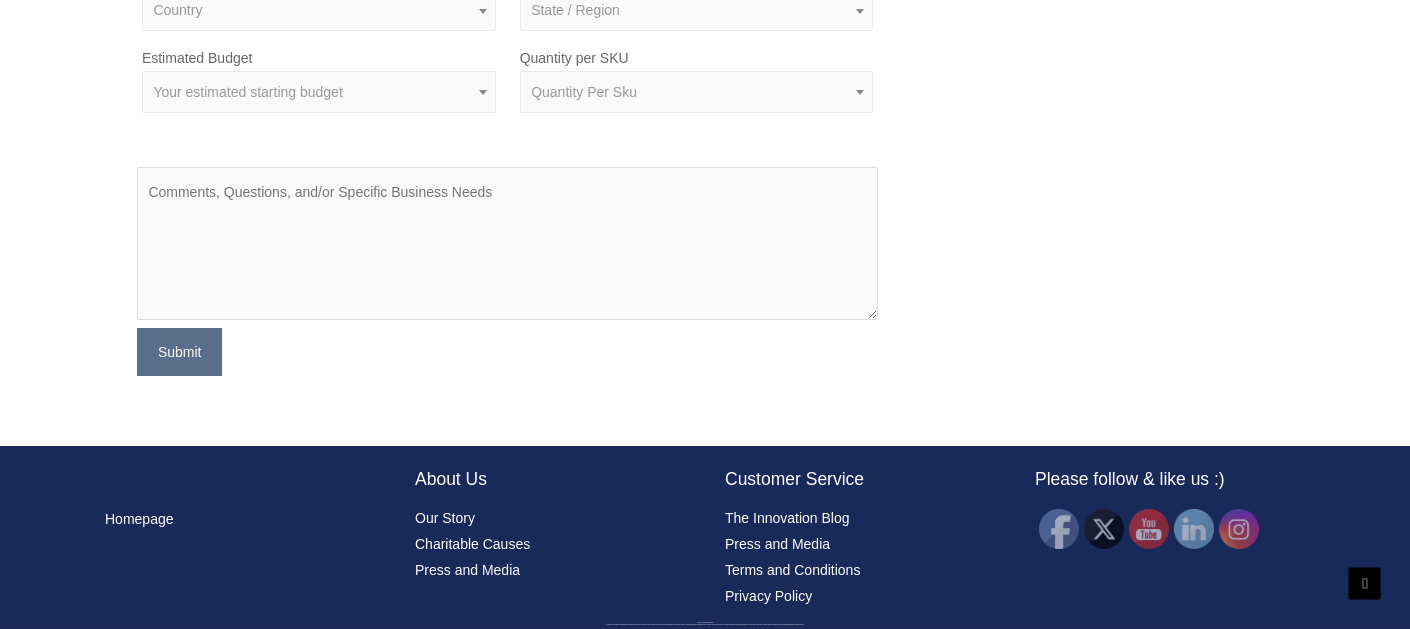 scroll, scrollTop: 1497, scrollLeft: 0, axis: vertical 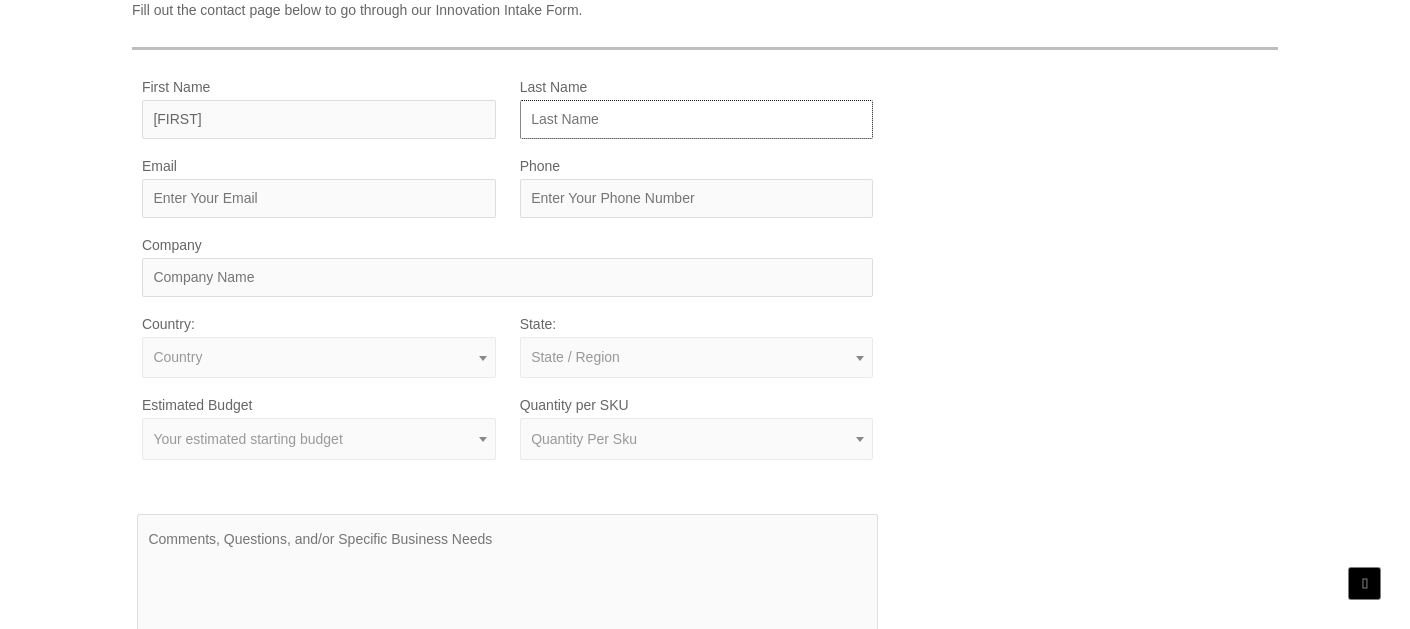 click on "Last Name" at bounding box center (697, 119) 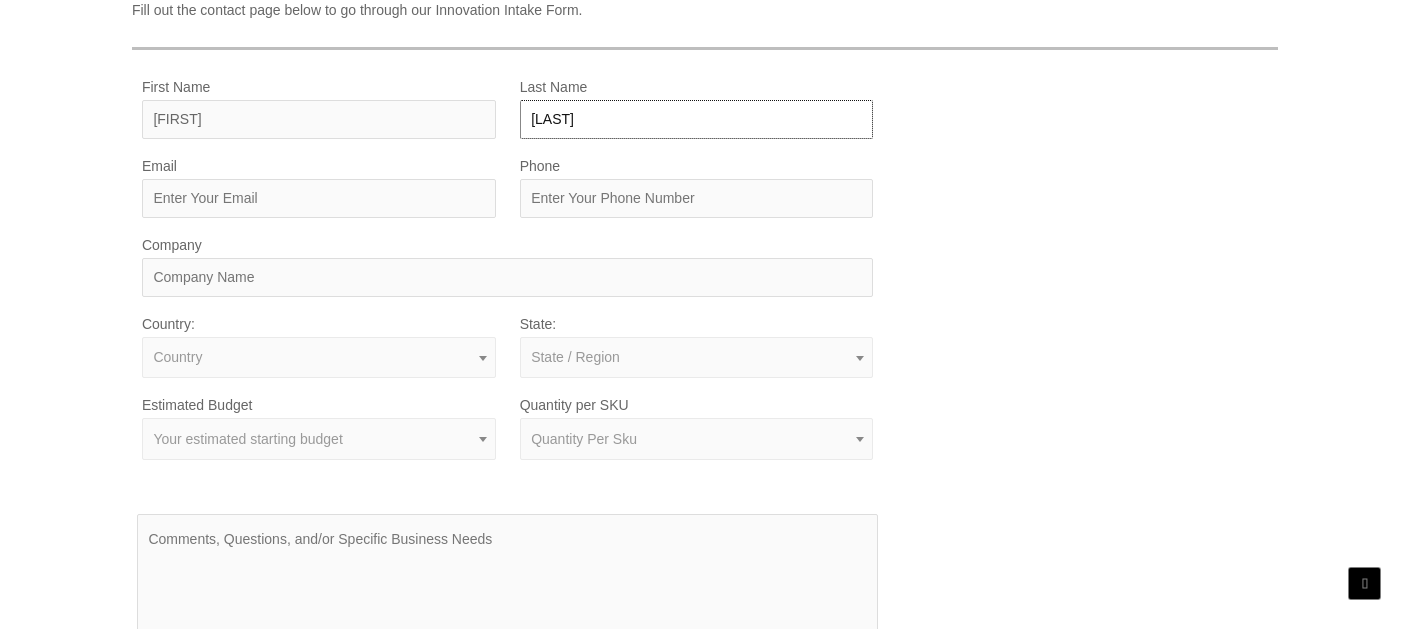 type on "Carmona" 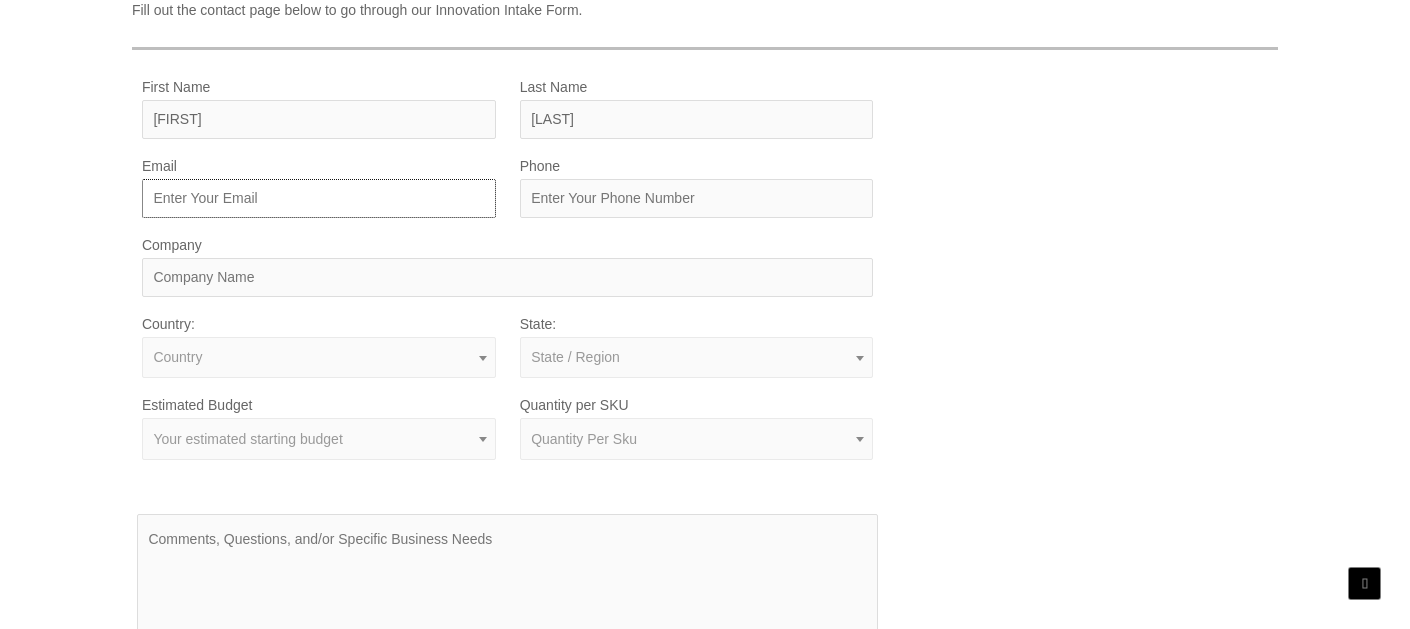 click on "Email" at bounding box center (319, 198) 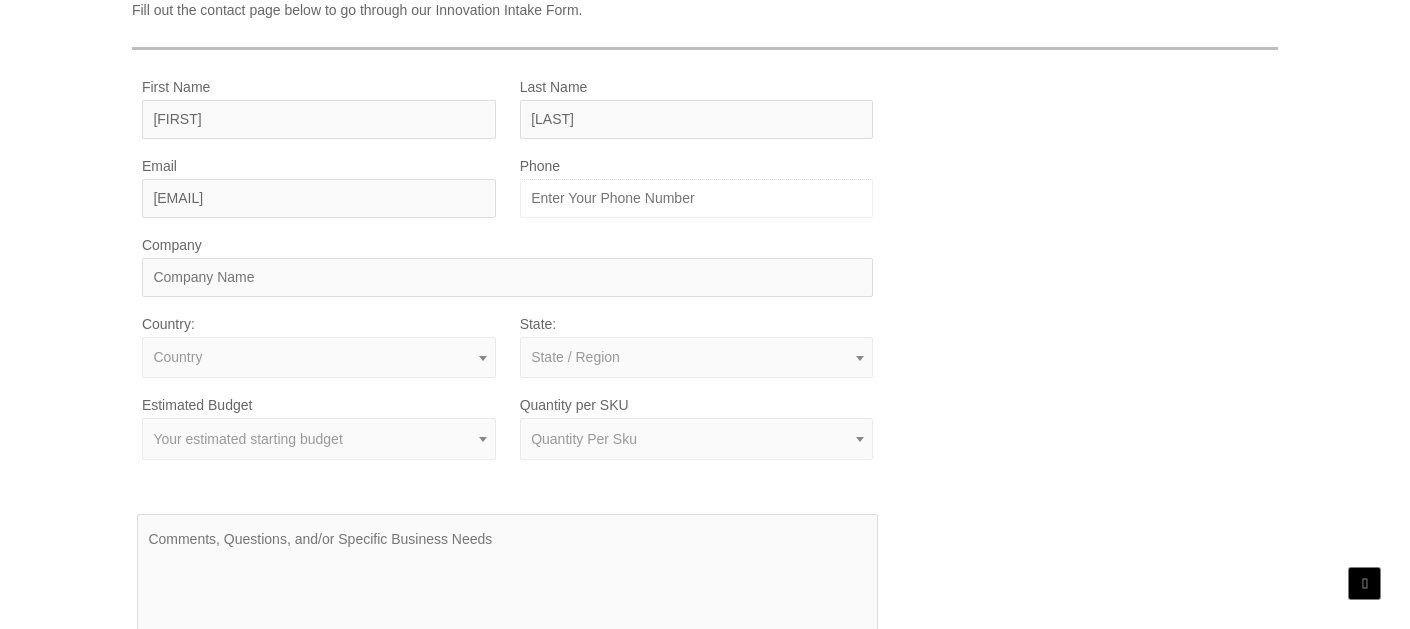 click on "Phone" at bounding box center [697, 198] 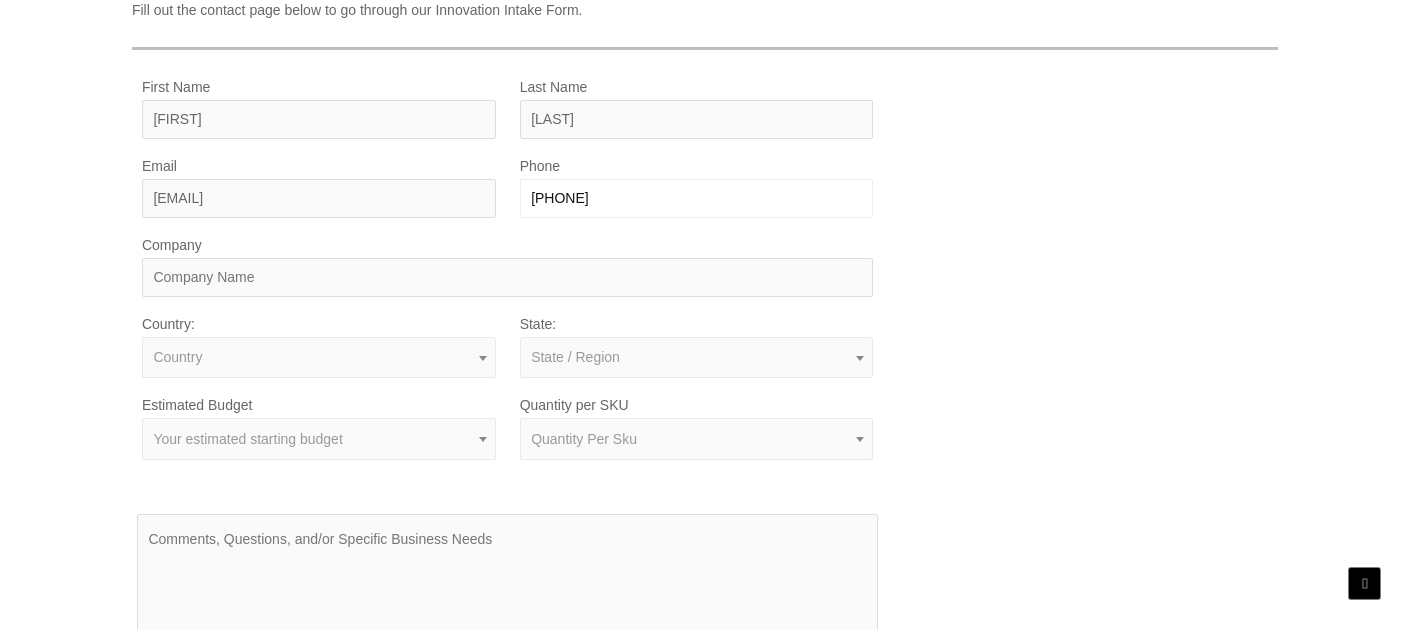 type on "305-219-2304" 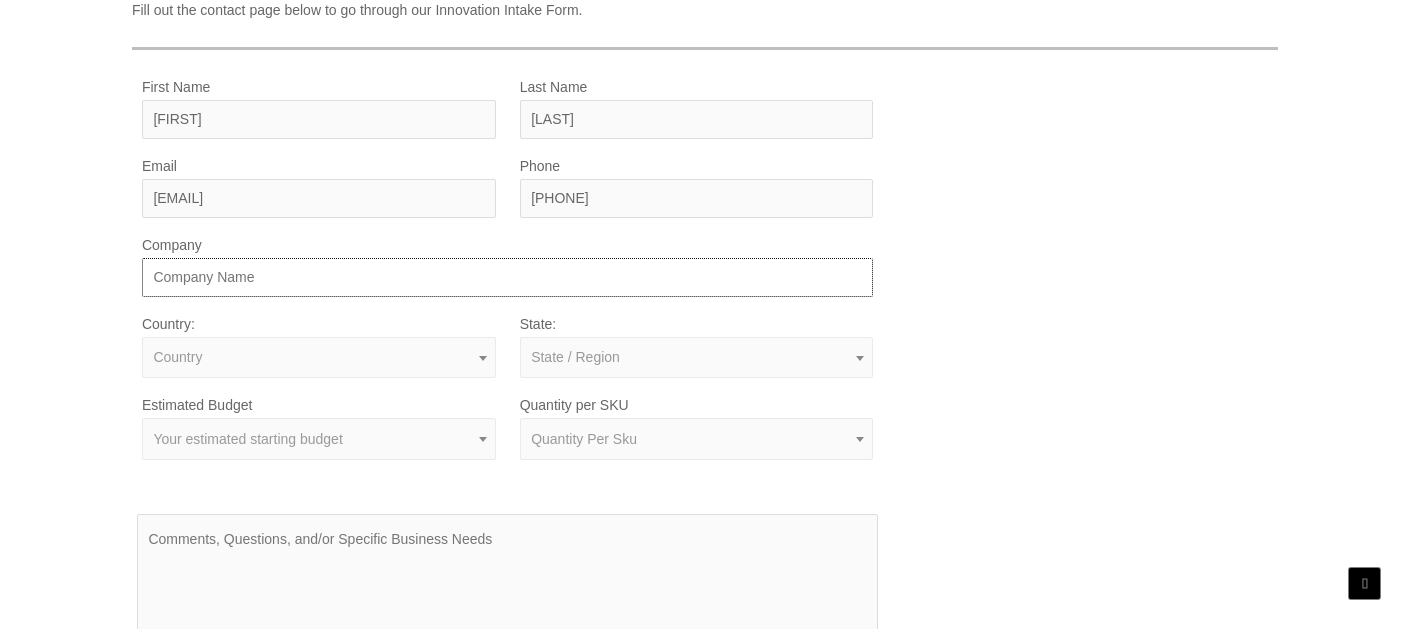 click on "Company" at bounding box center (507, 277) 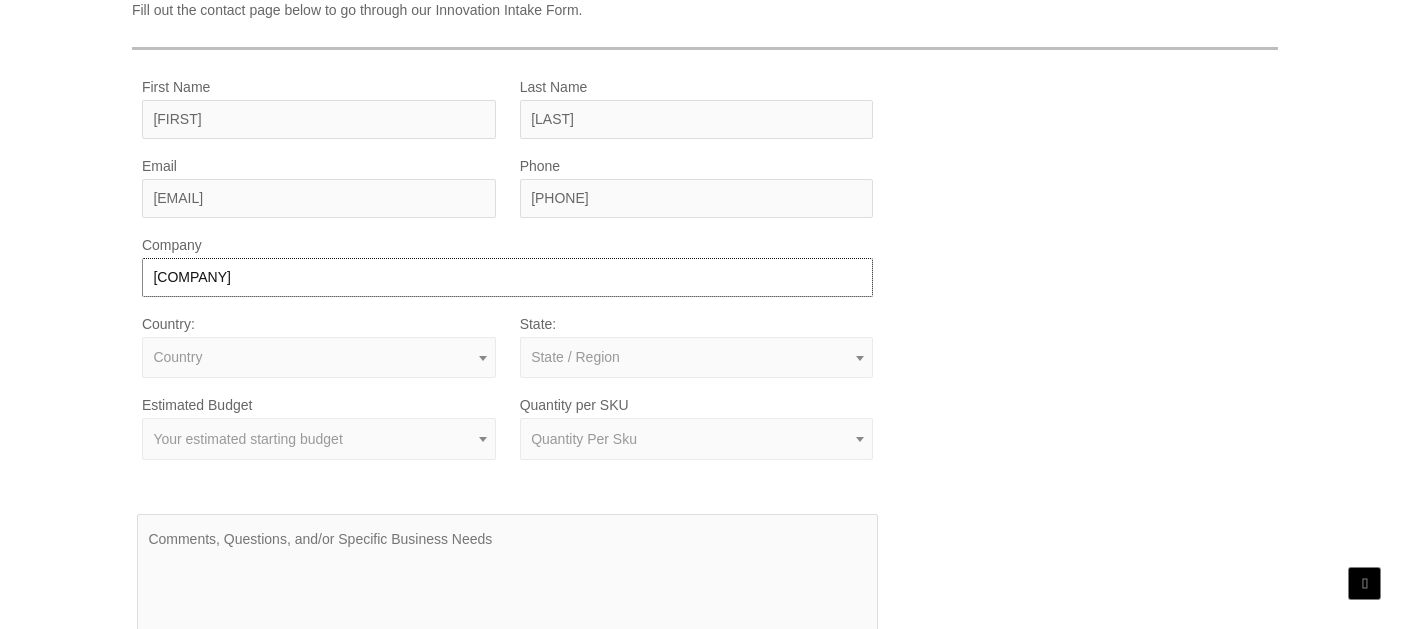 type on "EvelaVie LLC" 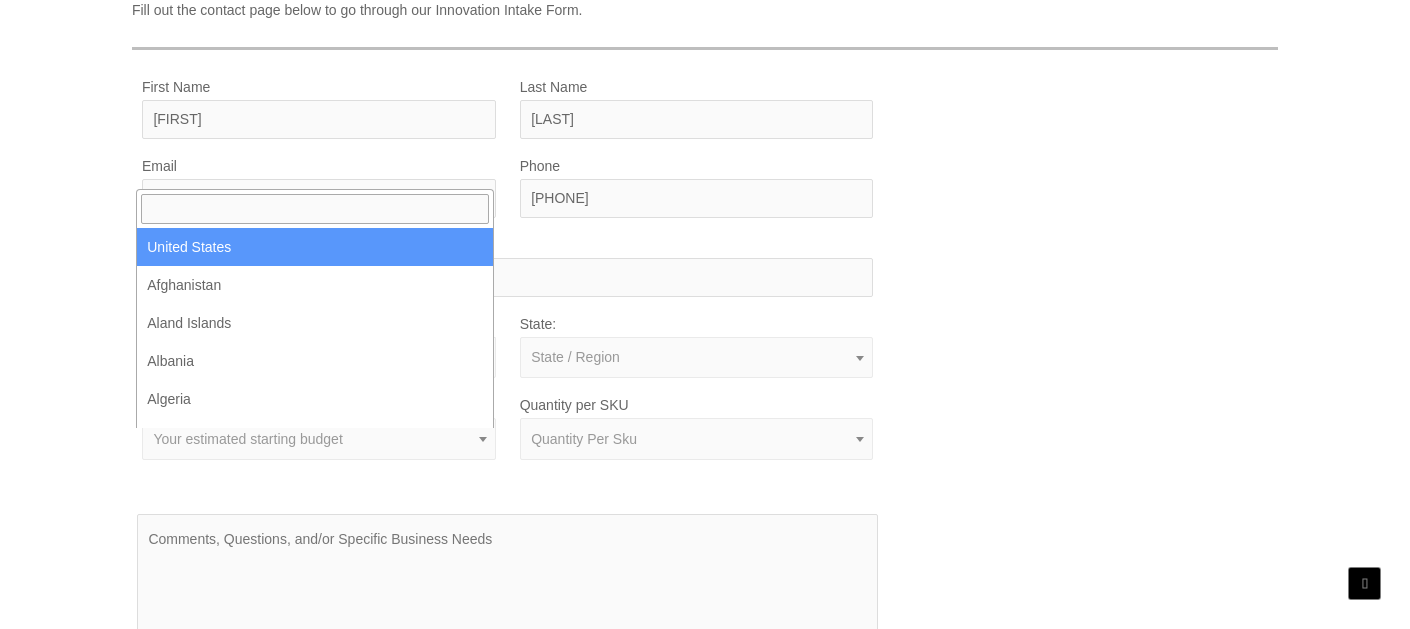 click at bounding box center (483, 358) 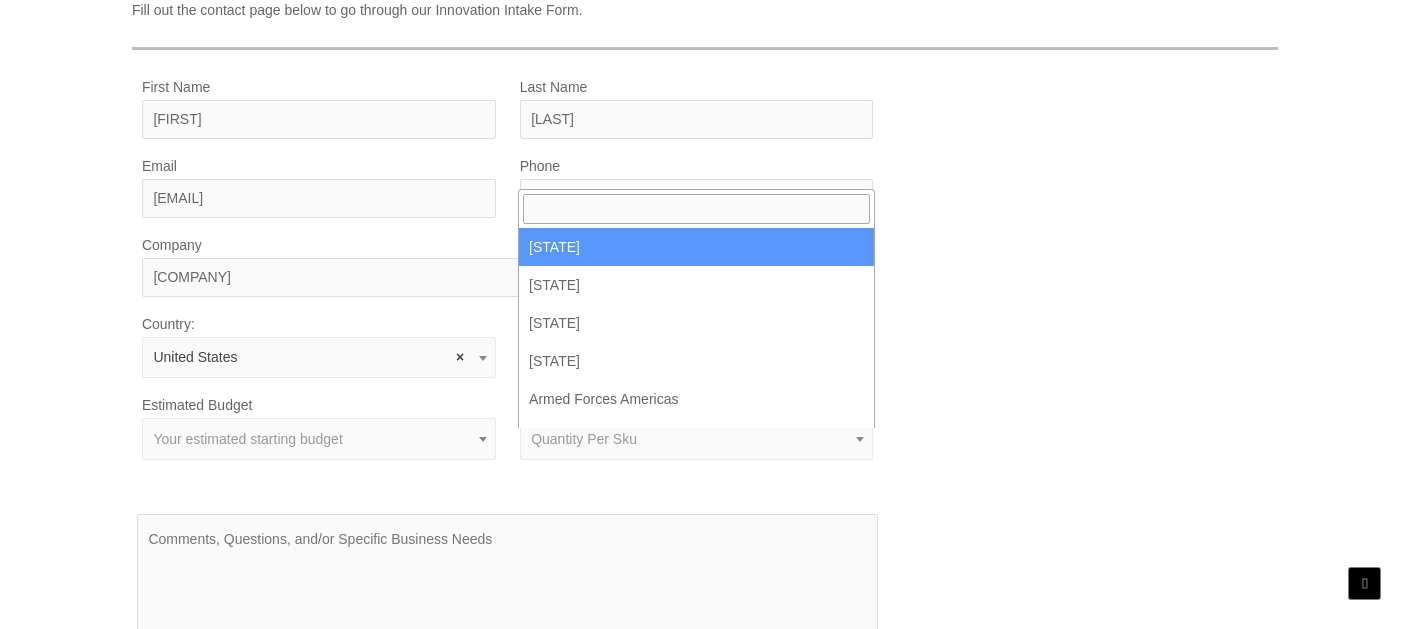 click at bounding box center [860, 358] 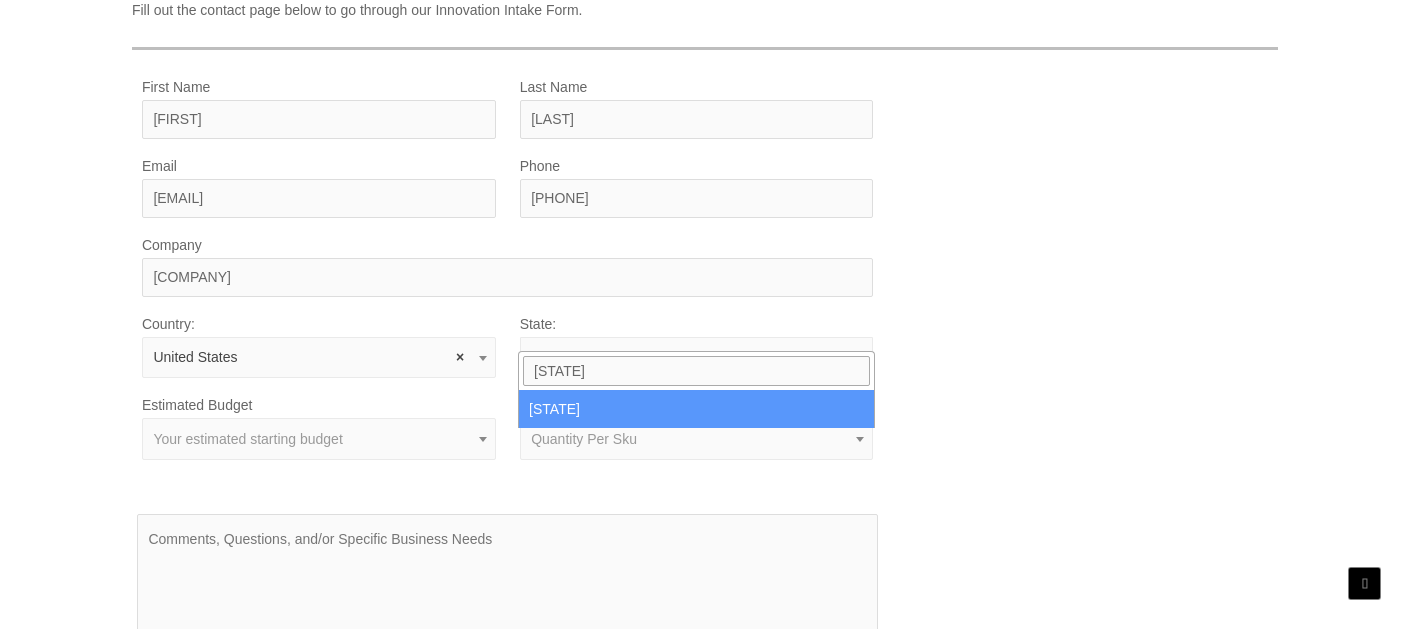 type on "Florida" 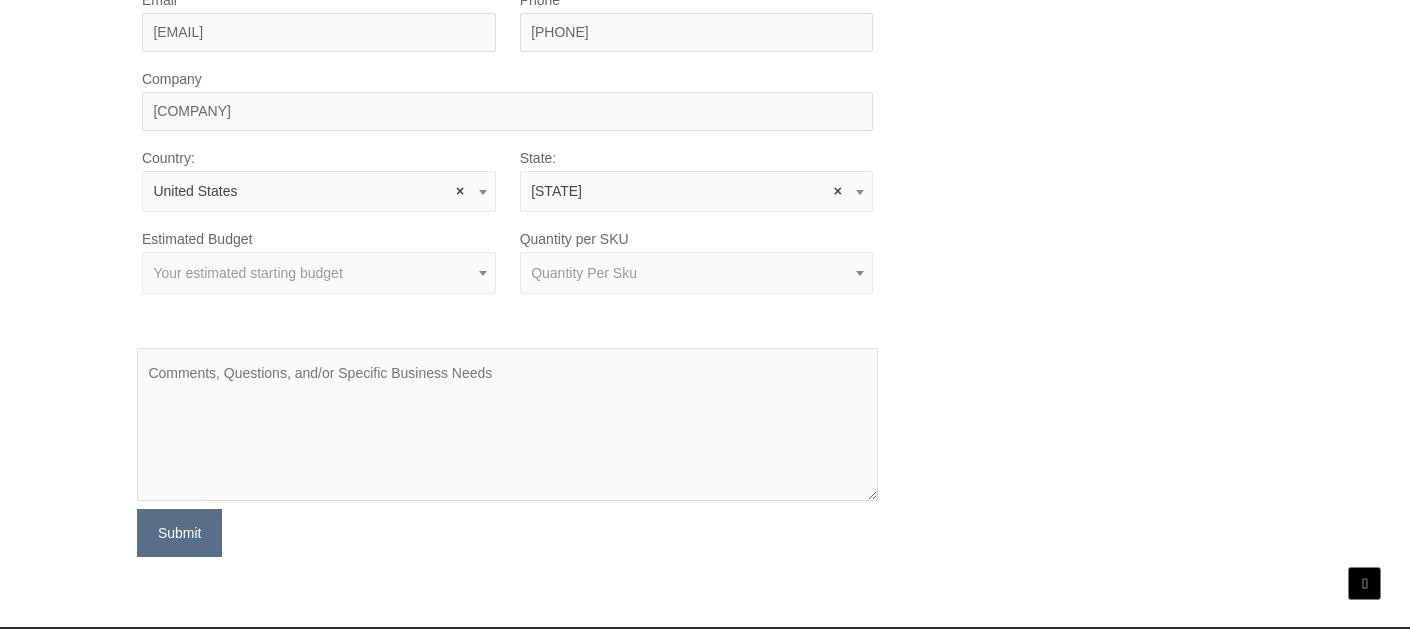 scroll, scrollTop: 1233, scrollLeft: 0, axis: vertical 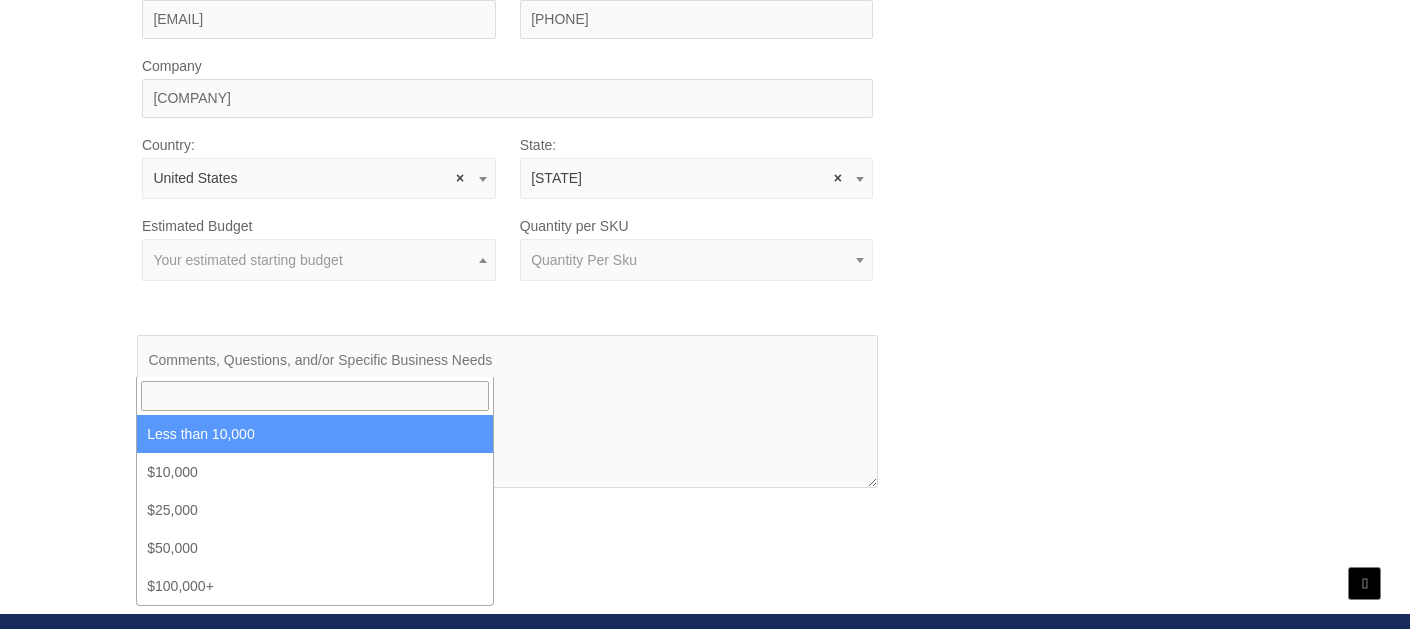 click at bounding box center [483, 260] 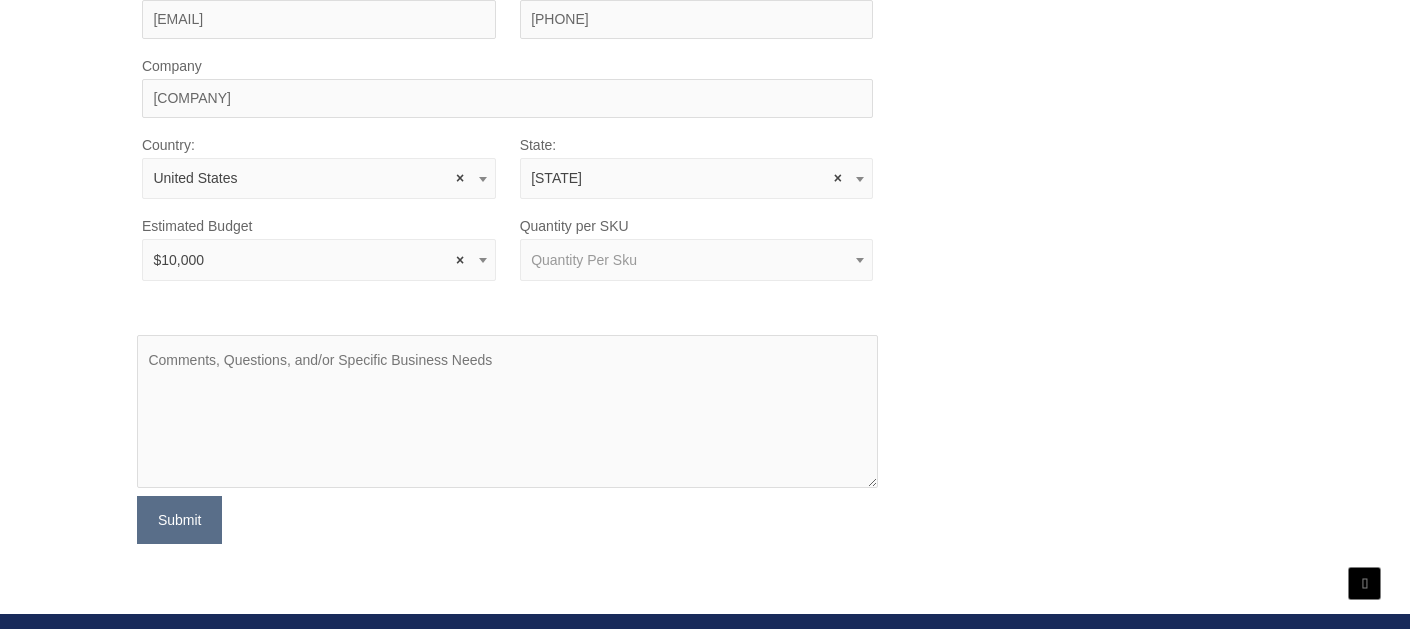 click at bounding box center (860, 260) 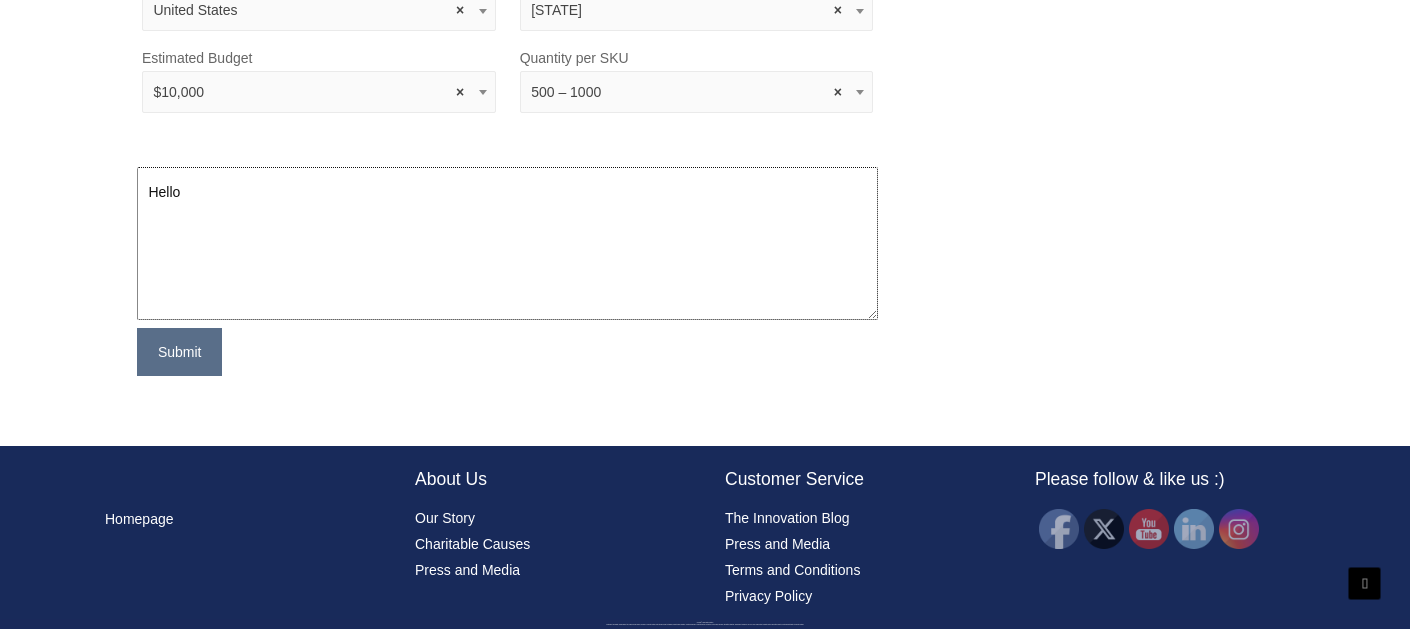 scroll, scrollTop: 1497, scrollLeft: 0, axis: vertical 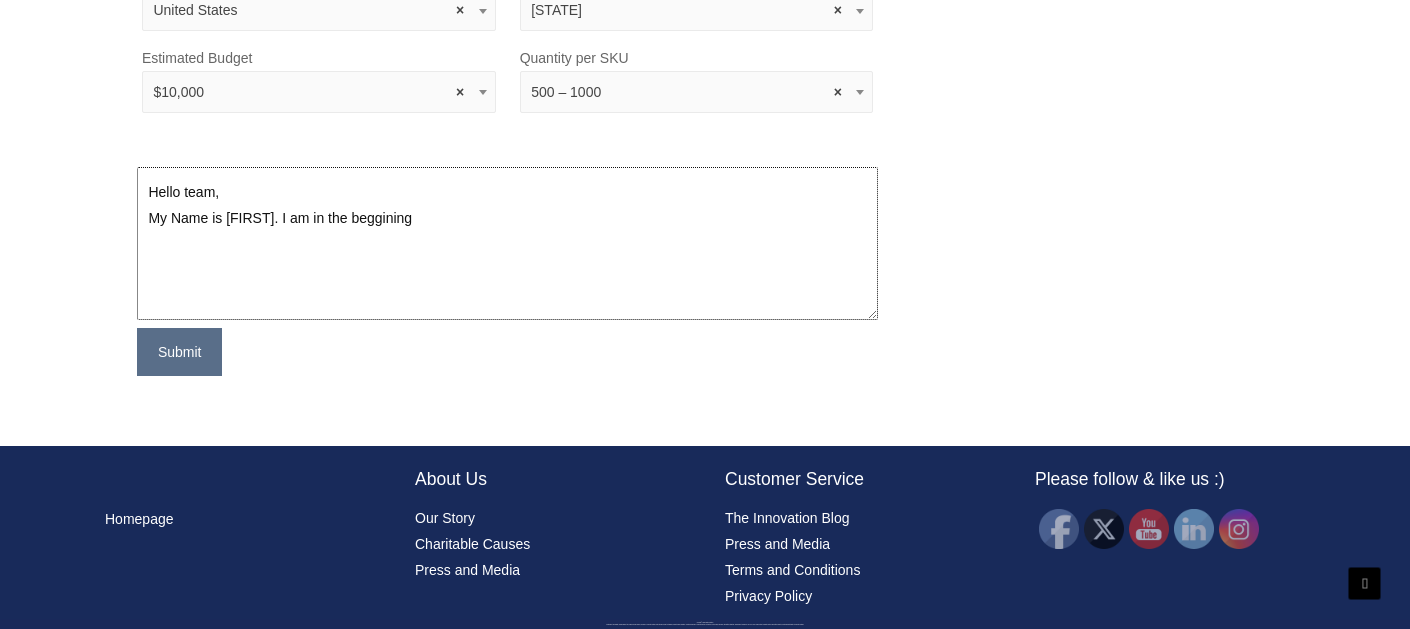 click on "Hello team,
My Name is Estela. I am in the beggining" at bounding box center (507, 243) 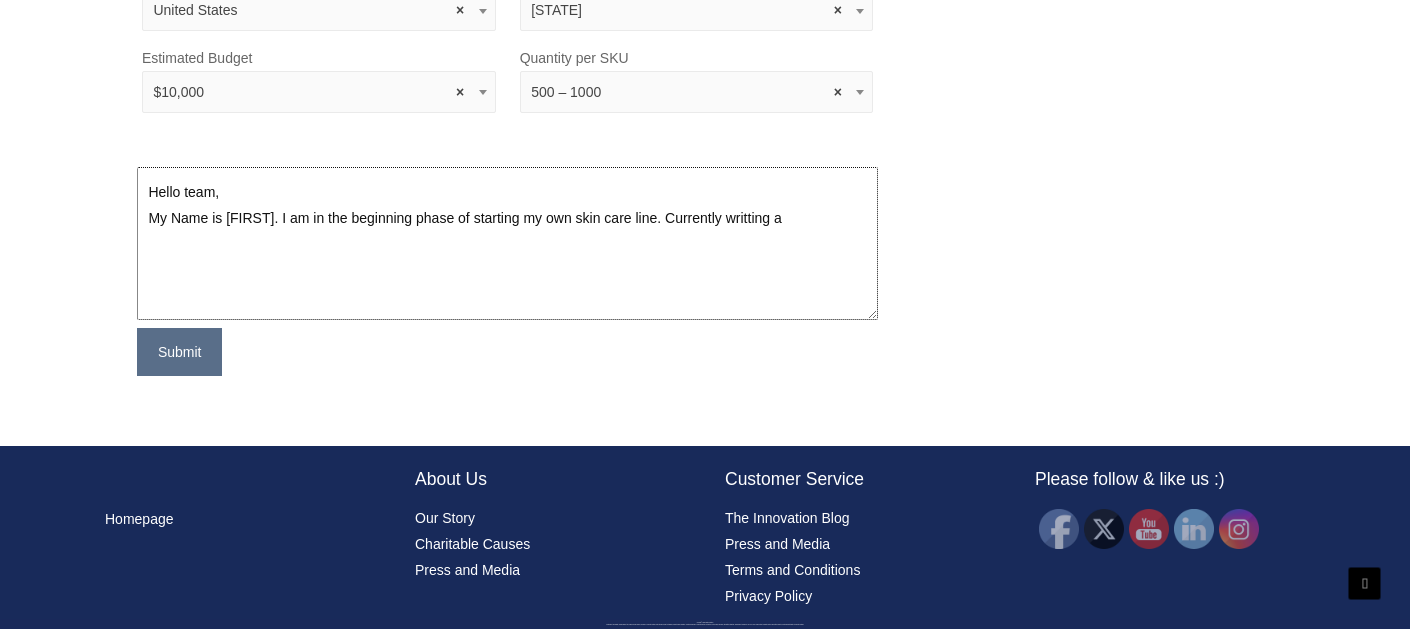 click on "Hello team,
My Name is Estela. I am in the beginning phase of starting my own skin care line. Currently writting a" at bounding box center (507, 243) 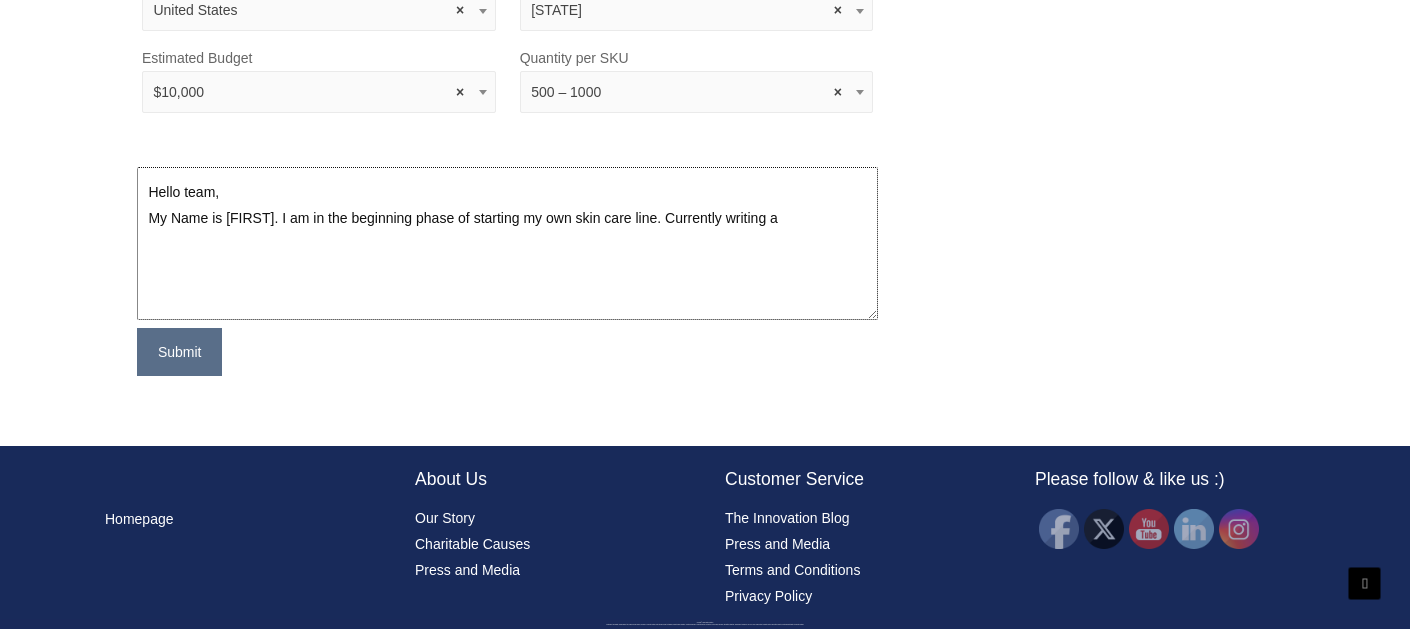 click on "Hello team,
My Name is Estela. I am in the beginning phase of starting my own skin care line. Currently writing a" at bounding box center (507, 243) 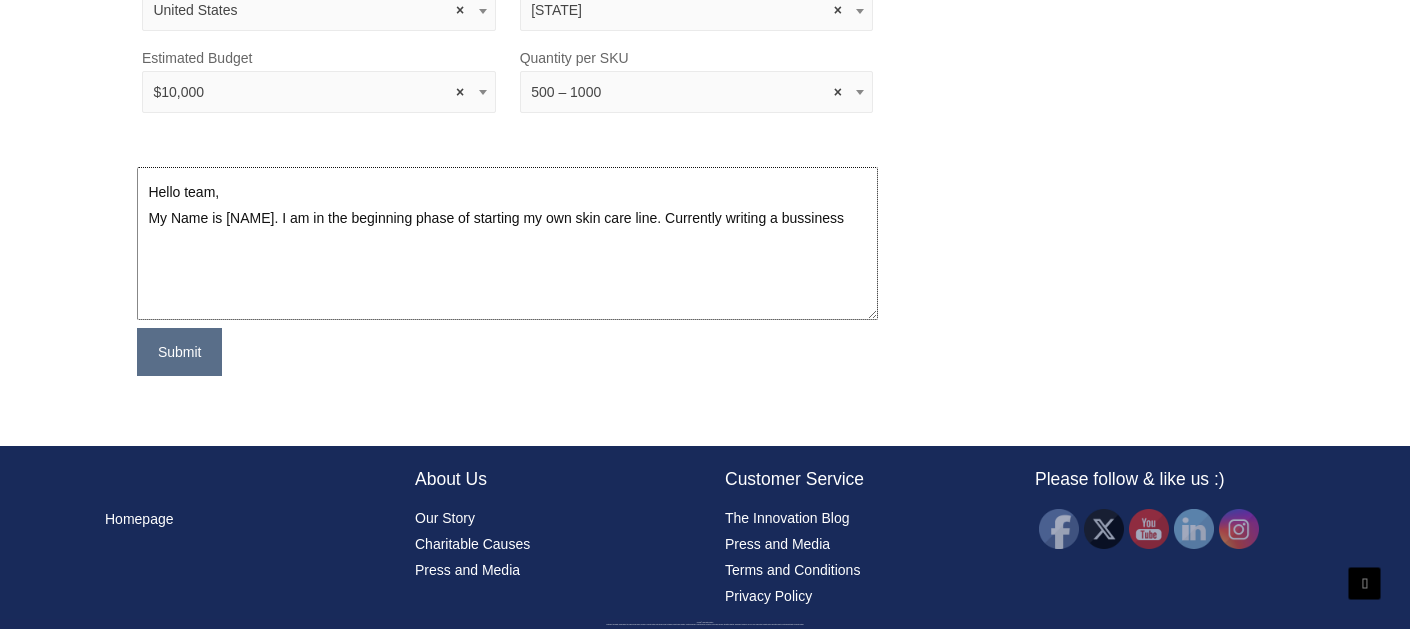 click on "Hello team,
My Name is Estela. I am in the beginning phase of starting my own skin care line. Currently writing a bussiness" at bounding box center (507, 243) 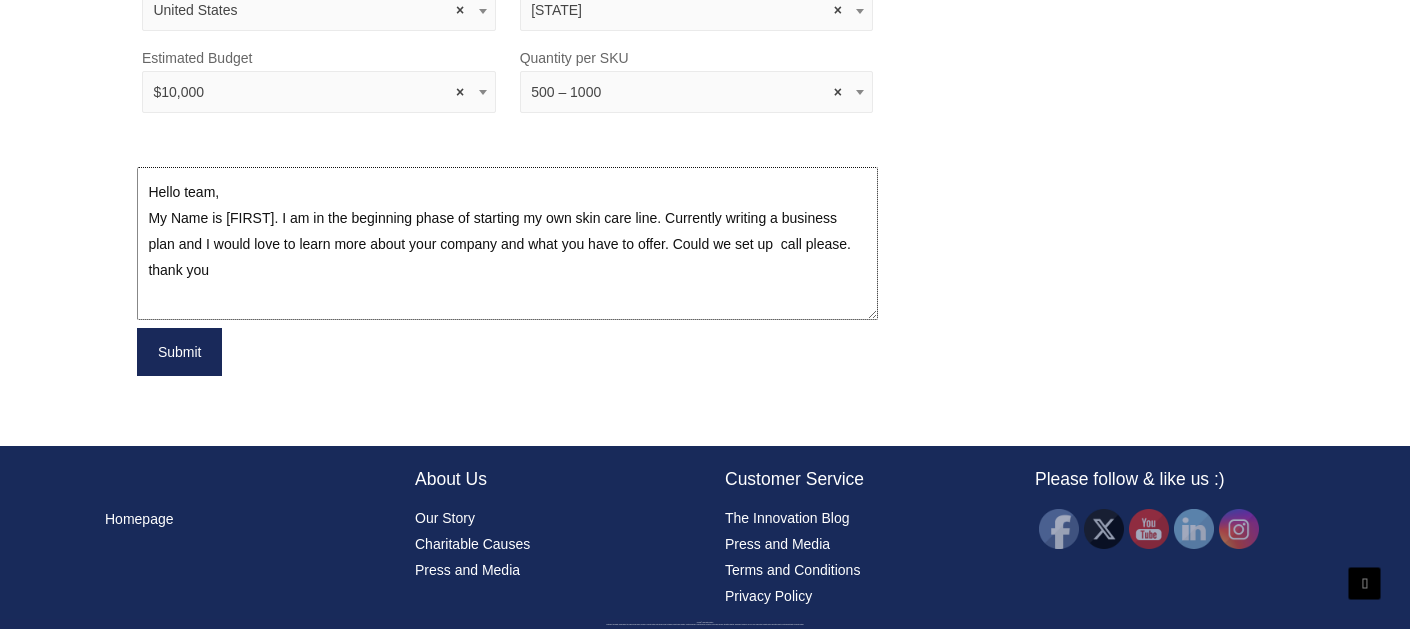 type on "Hello team,
My Name is Estela. I am in the beginning phase of starting my own skin care line. Currently writing a business plan and I would love to learn more about your company and what you have to offer. Could we set up  call please.
thank you" 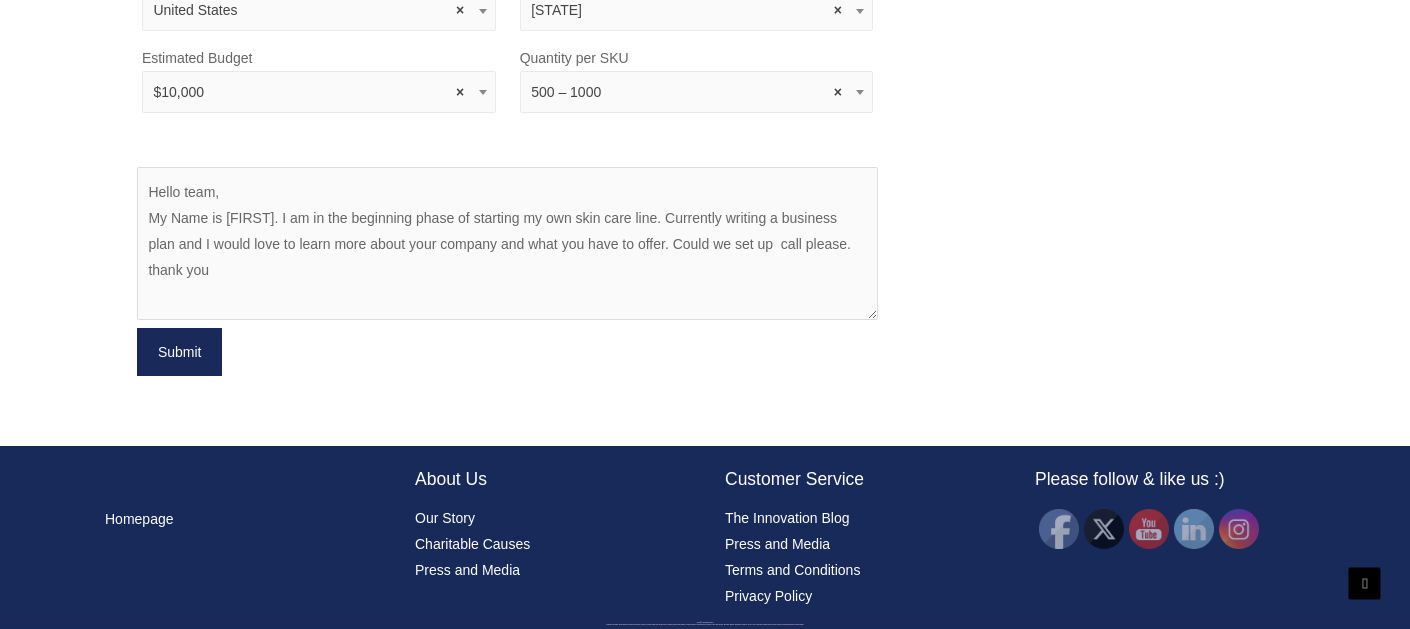 click on "Submit" at bounding box center (180, 352) 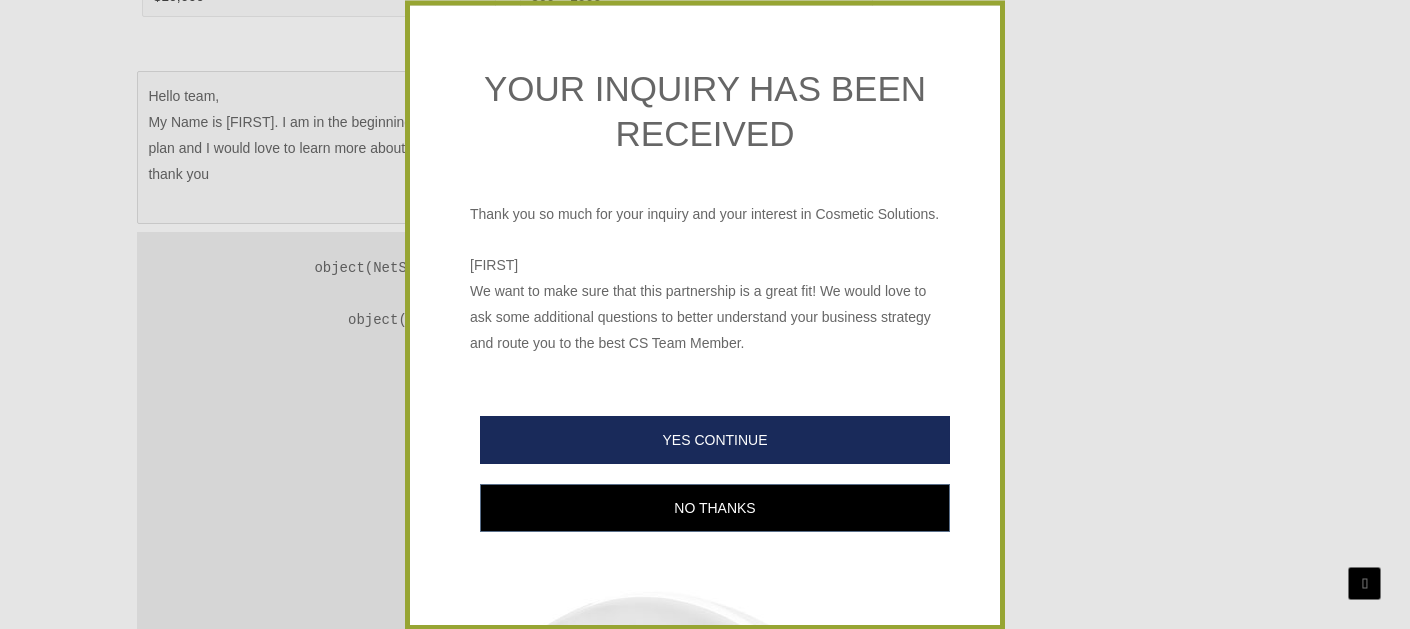 click on "YES CONTINUE" at bounding box center [715, 440] 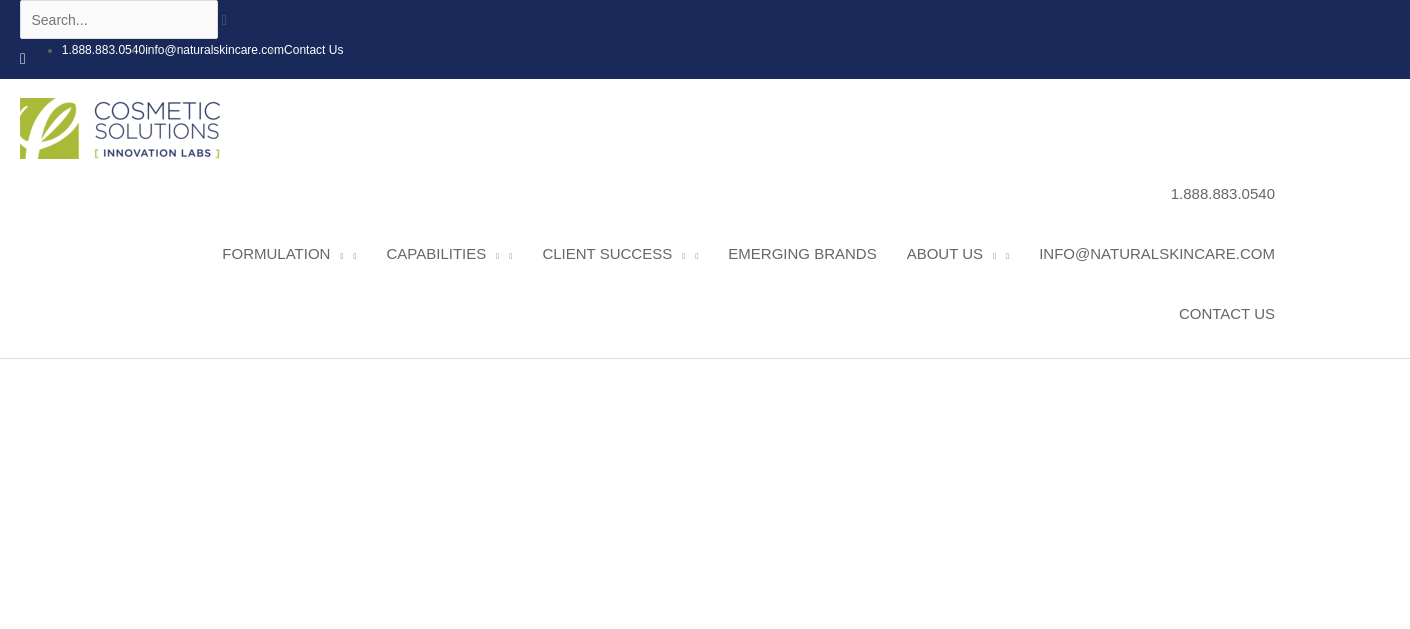 scroll, scrollTop: 0, scrollLeft: 0, axis: both 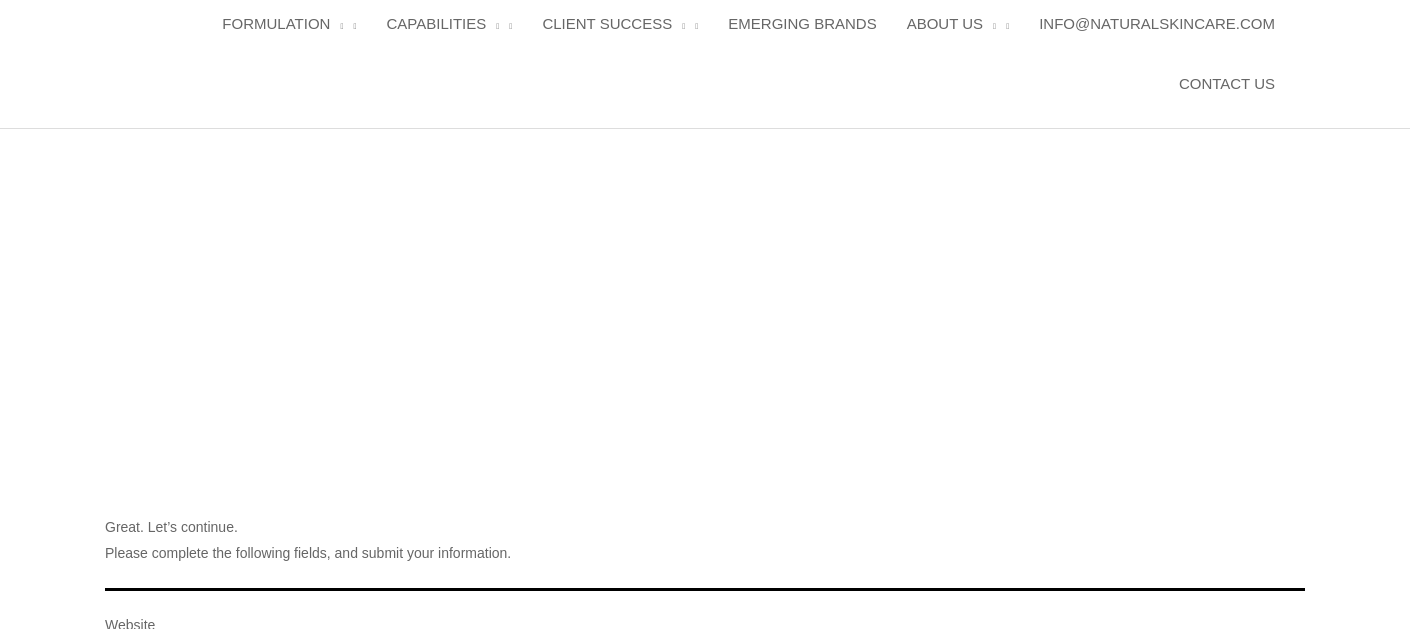 click on "NO" at bounding box center [705, 935] 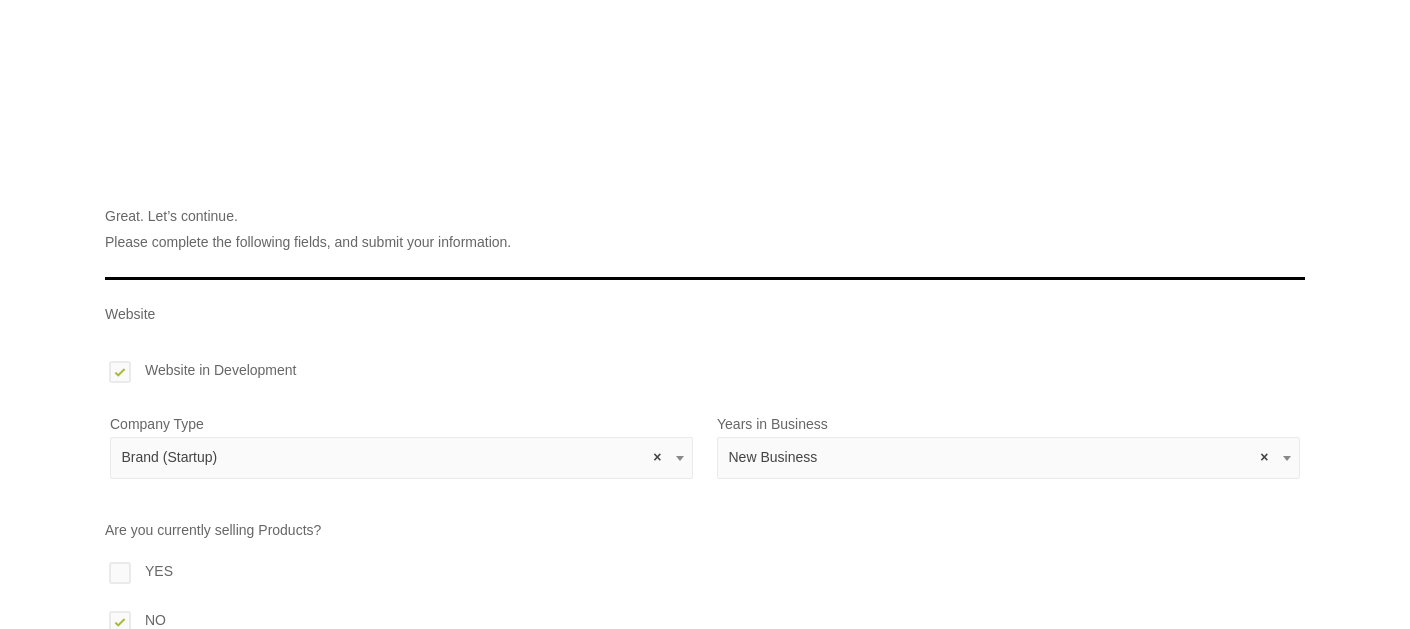 scroll, scrollTop: 1008, scrollLeft: 0, axis: vertical 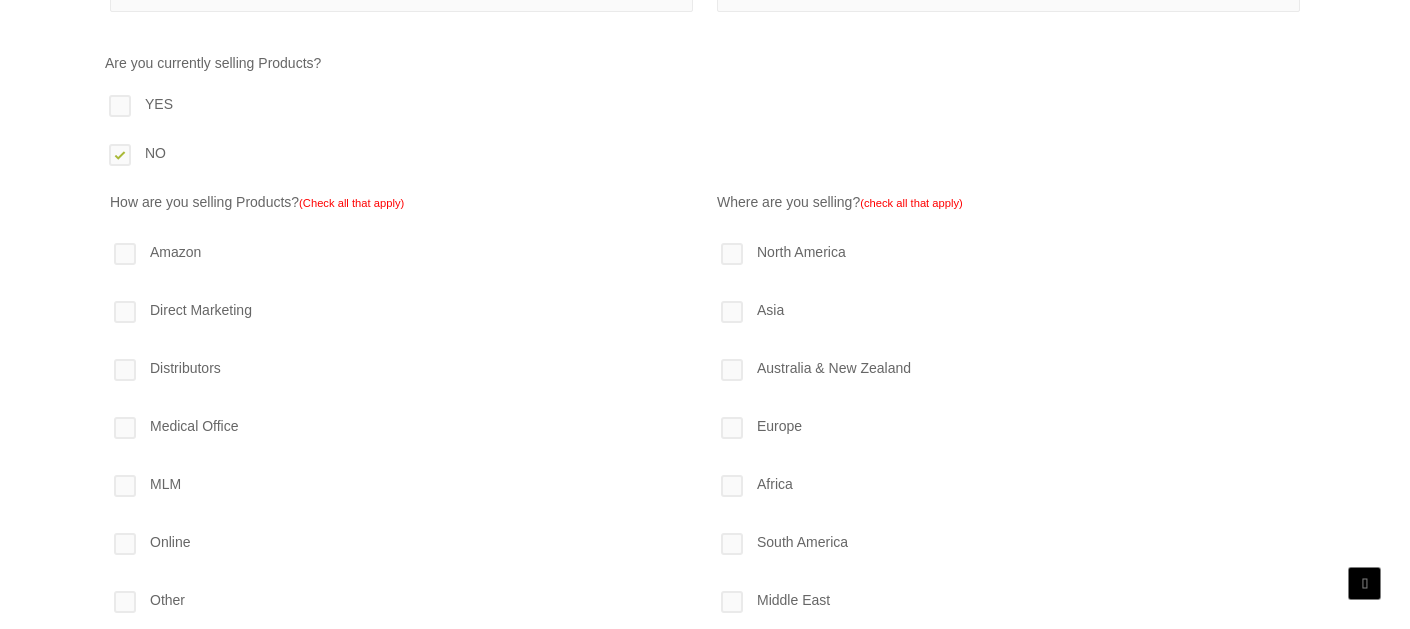click on "submit" at bounding box center [146, 891] 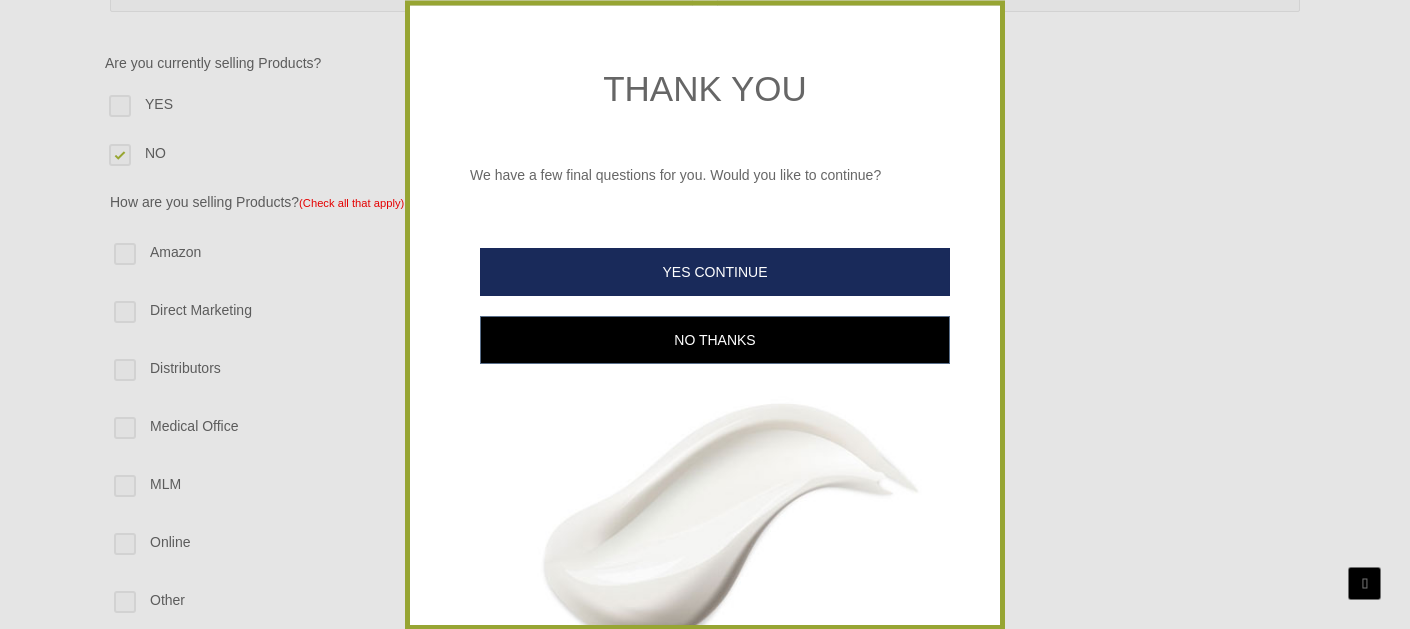 click on "YES CONTINUE" at bounding box center [715, 272] 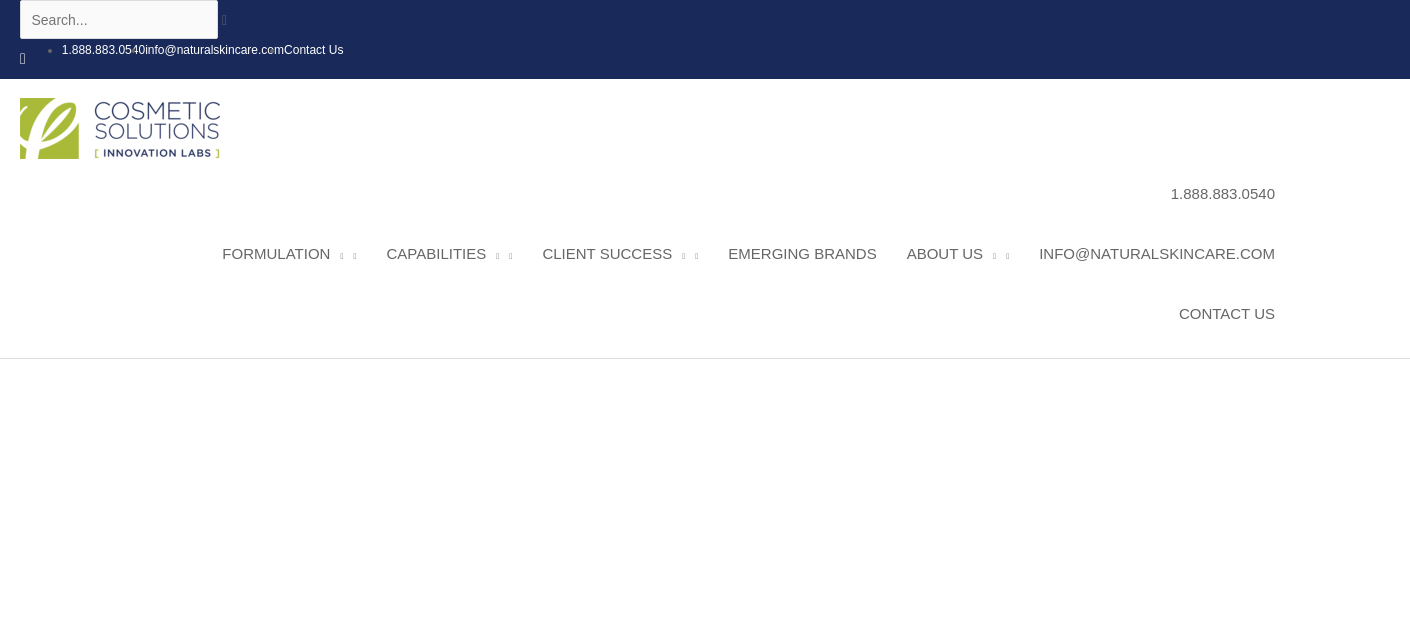 scroll, scrollTop: 0, scrollLeft: 0, axis: both 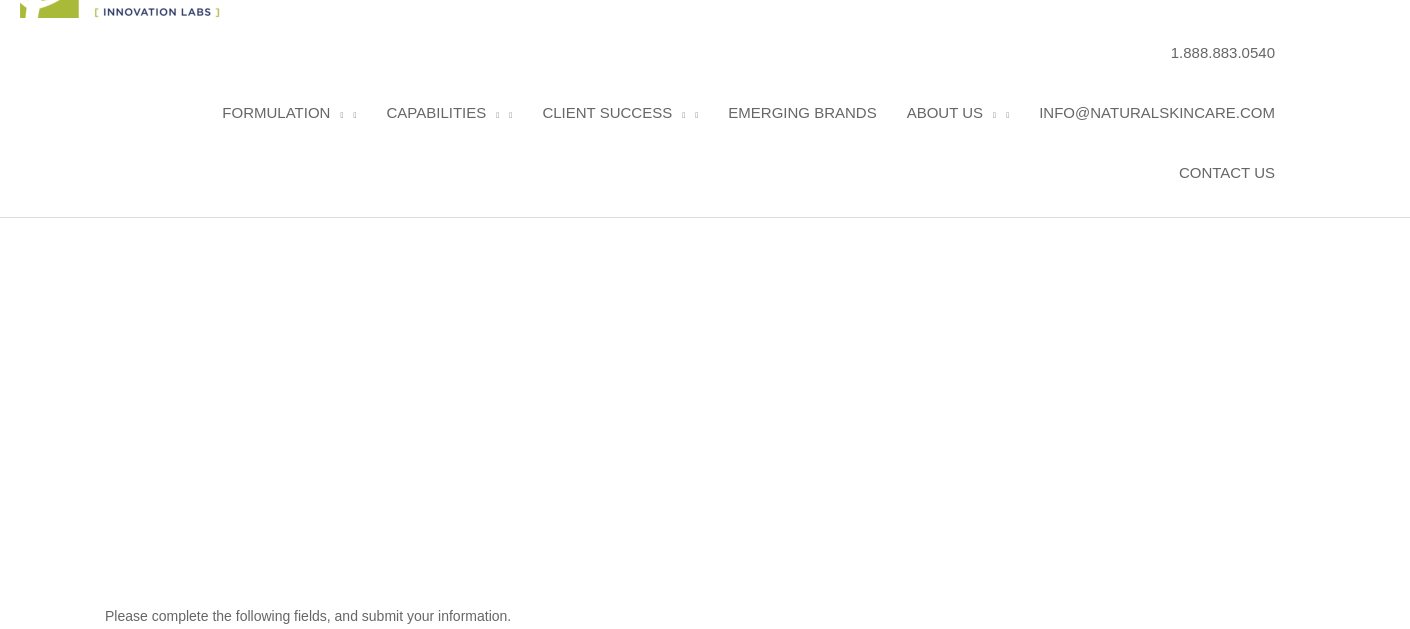 click on "Bulk Product" at bounding box center (551, 757) 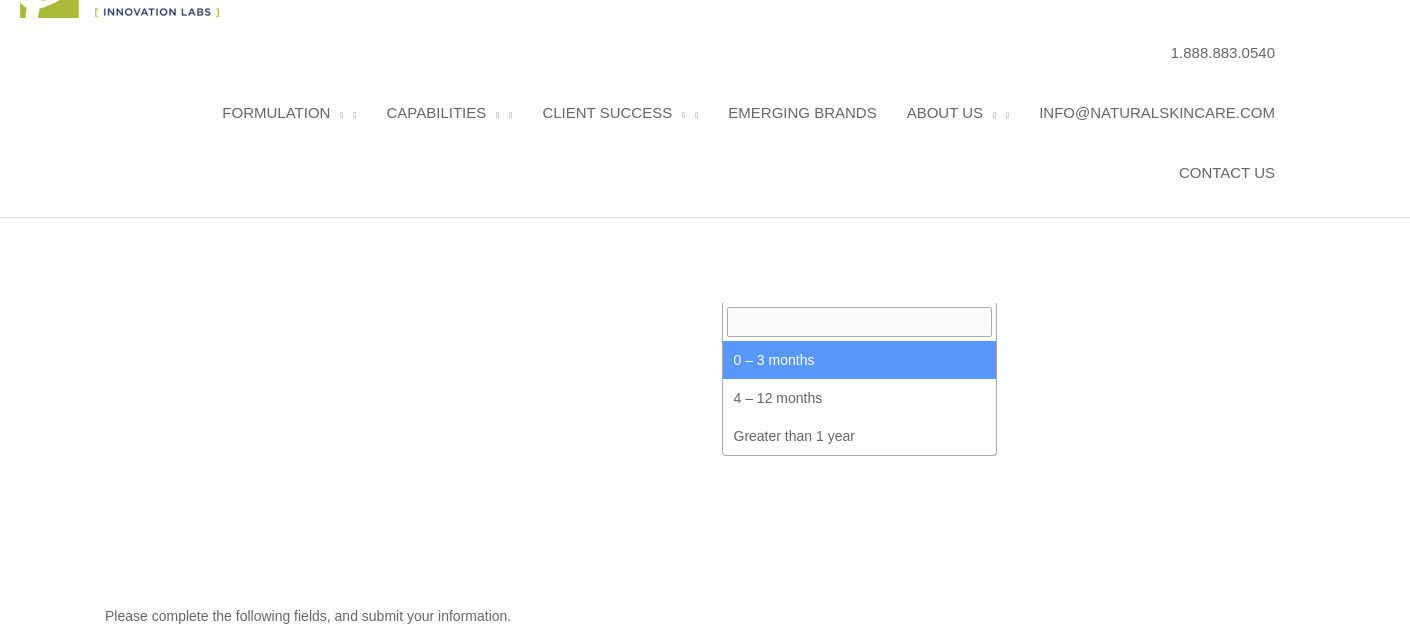 click at bounding box center [984, 801] 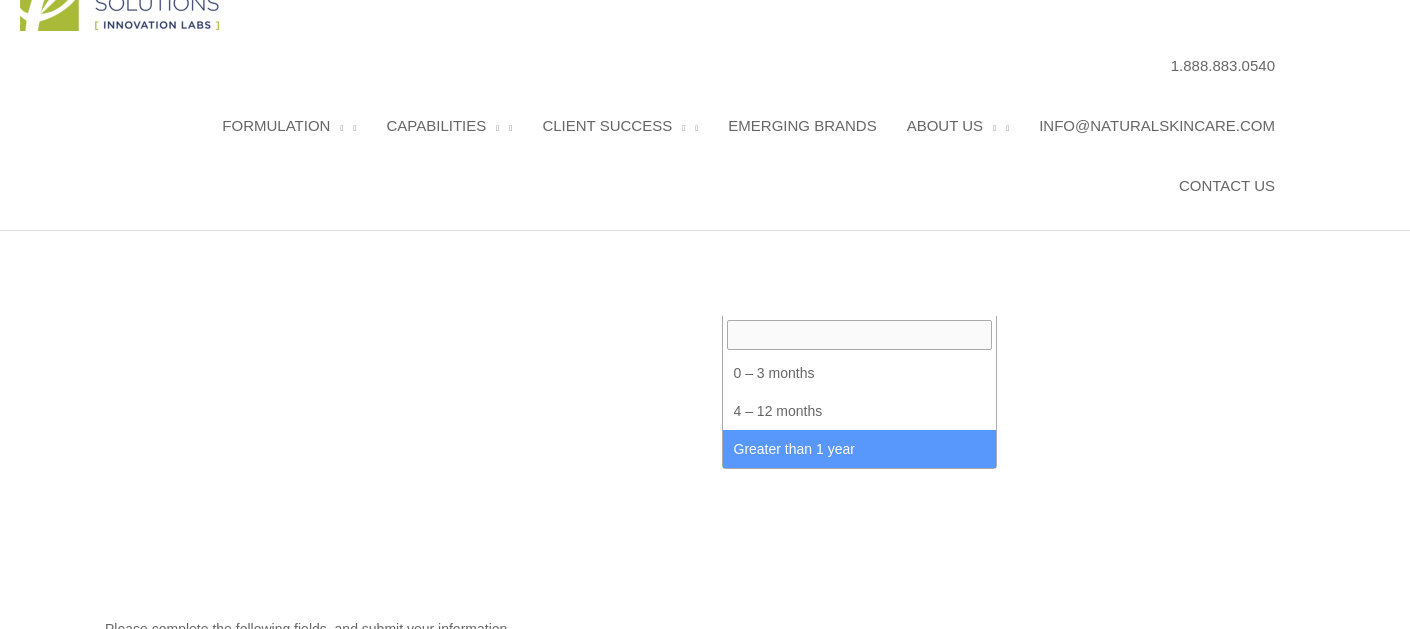 scroll, scrollTop: 112, scrollLeft: 0, axis: vertical 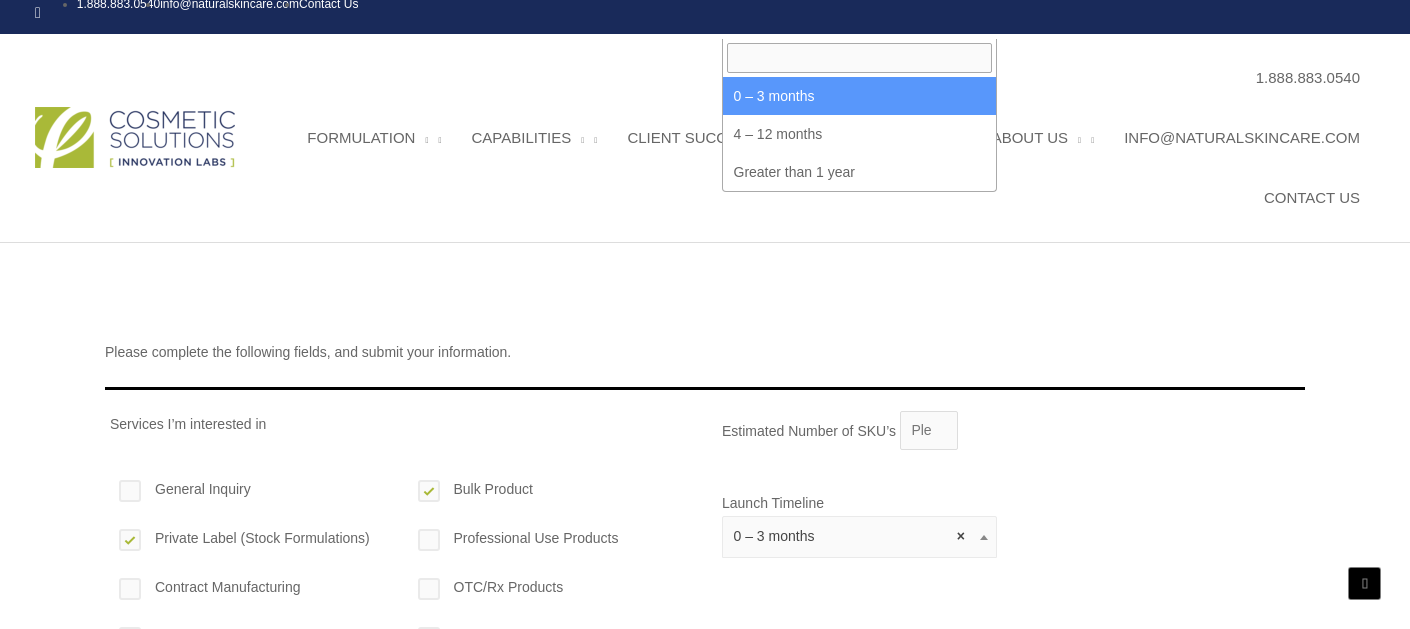 click at bounding box center (705, 797) 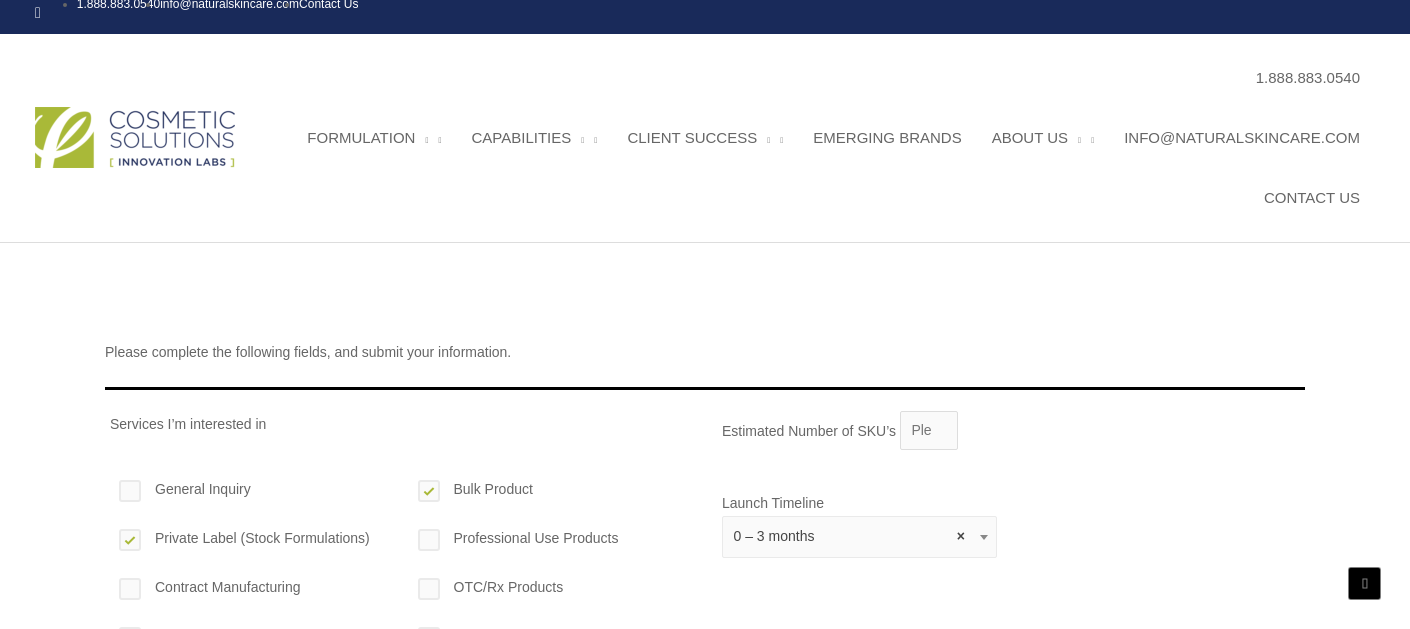 scroll, scrollTop: 401, scrollLeft: 0, axis: vertical 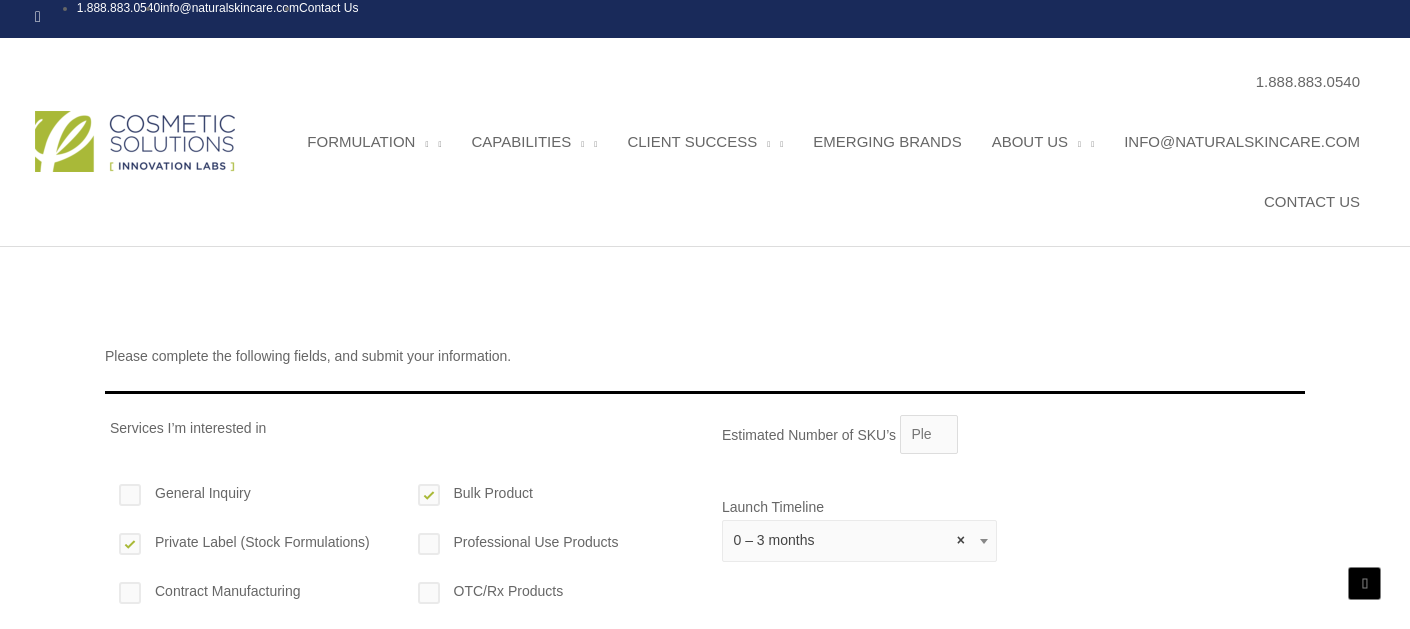 click on "Looking to partner with a company that can help me launch a vegan, cruelty free skin care line tailored to sensative" at bounding box center [705, 801] 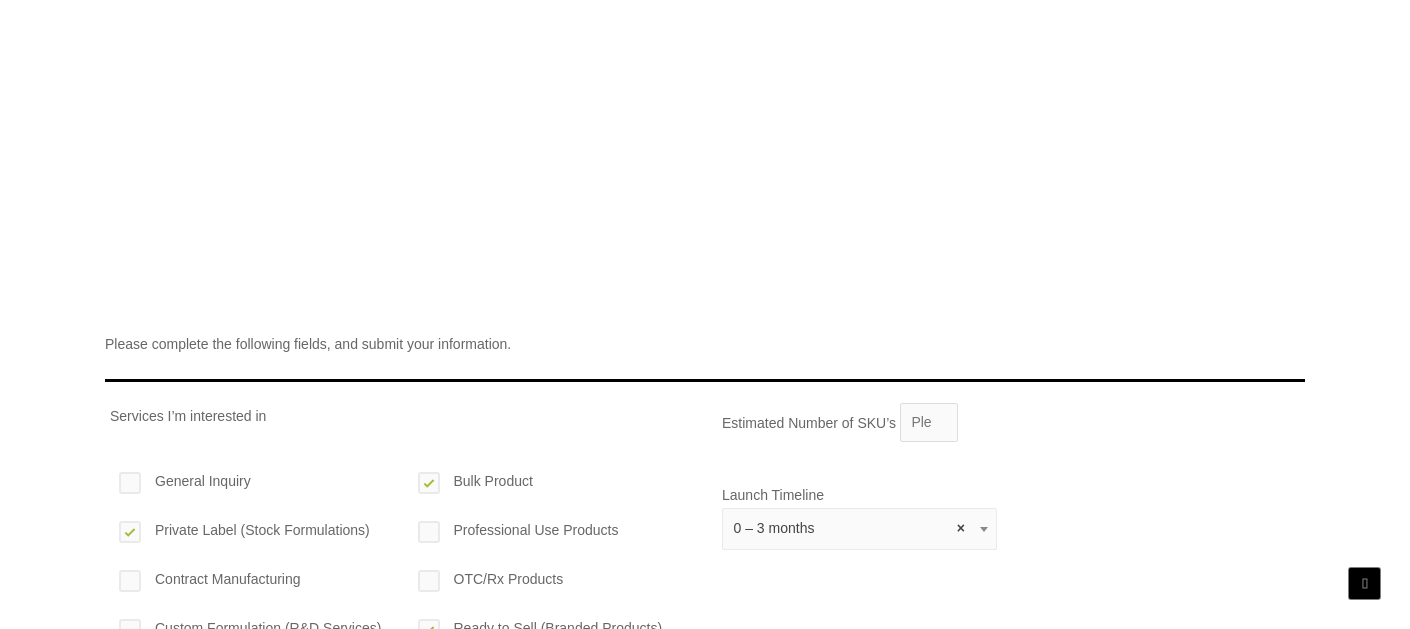 scroll, scrollTop: 426, scrollLeft: 0, axis: vertical 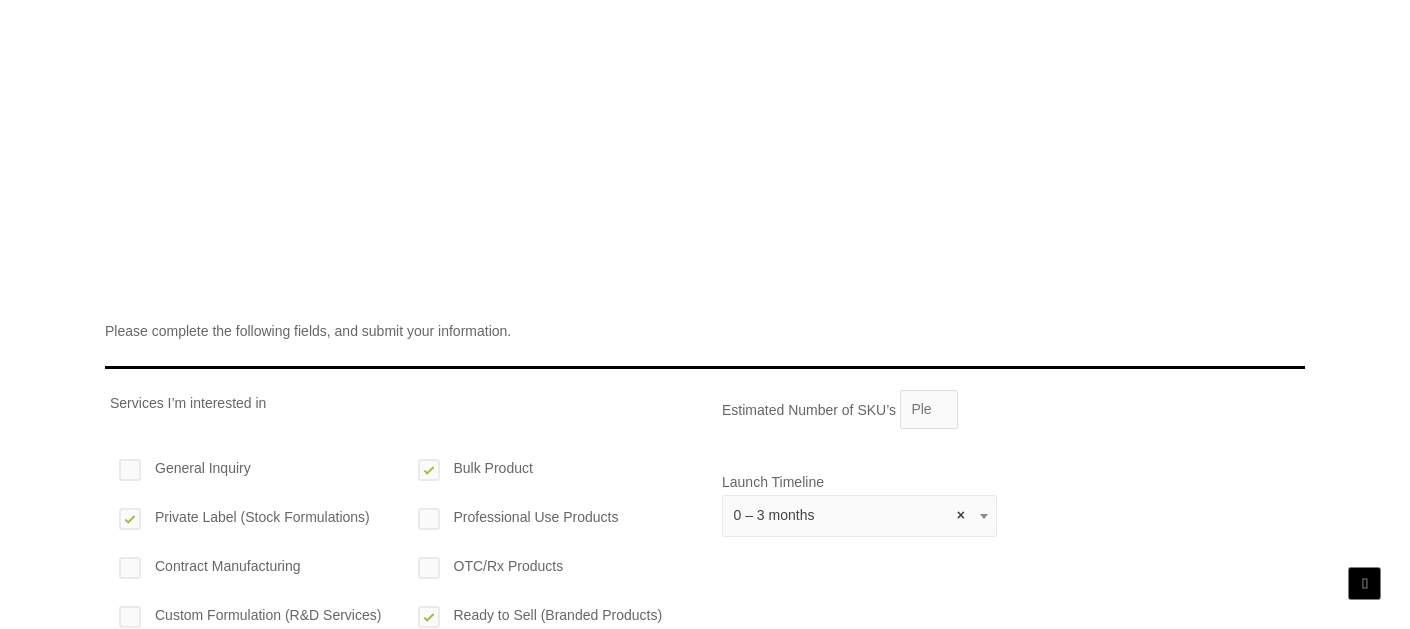 type on "Looking to partner with a company that can help me launch a vegan, cruelty free skin care line tailored to sensitive skin.
thank you" 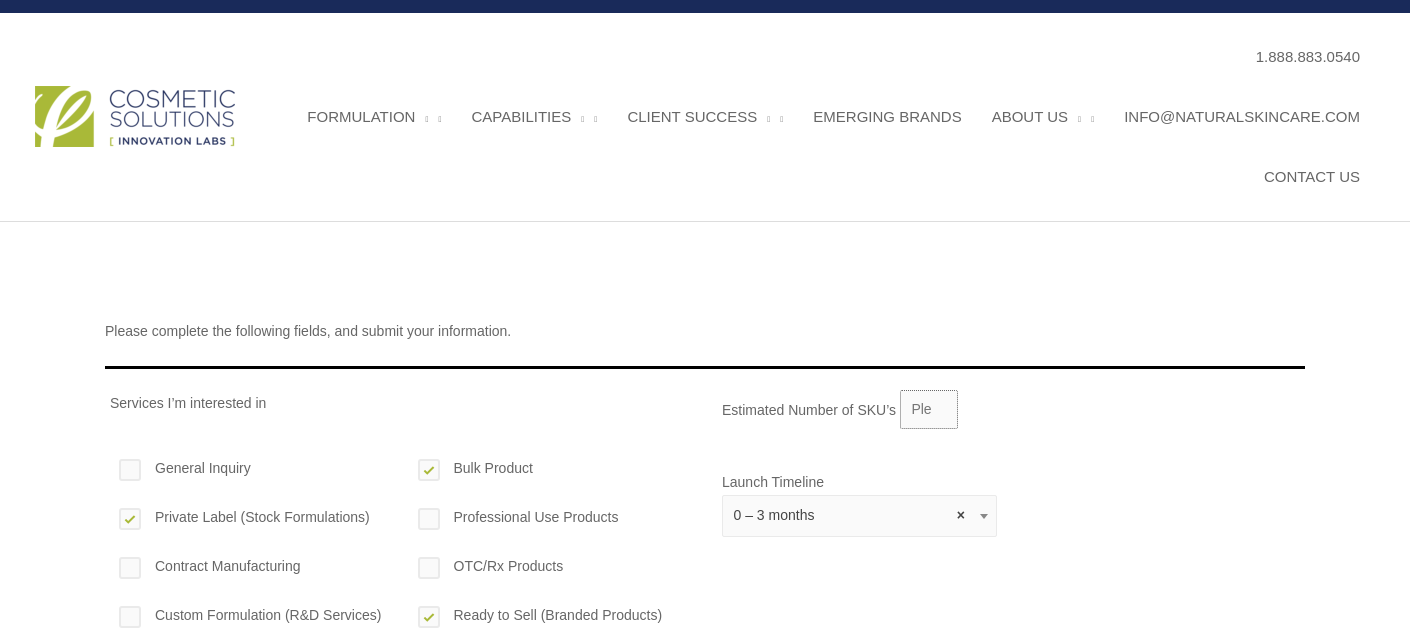 scroll, scrollTop: 291, scrollLeft: 0, axis: vertical 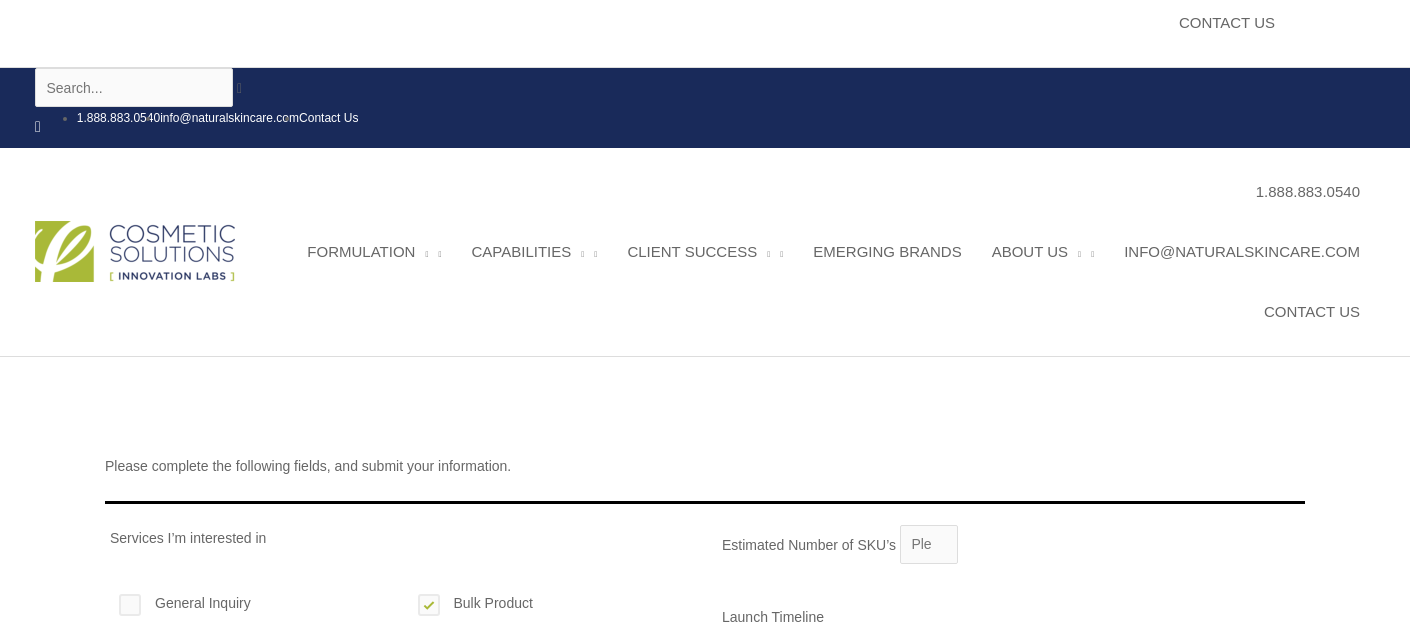 click on "Submit" at bounding box center (148, 1020) 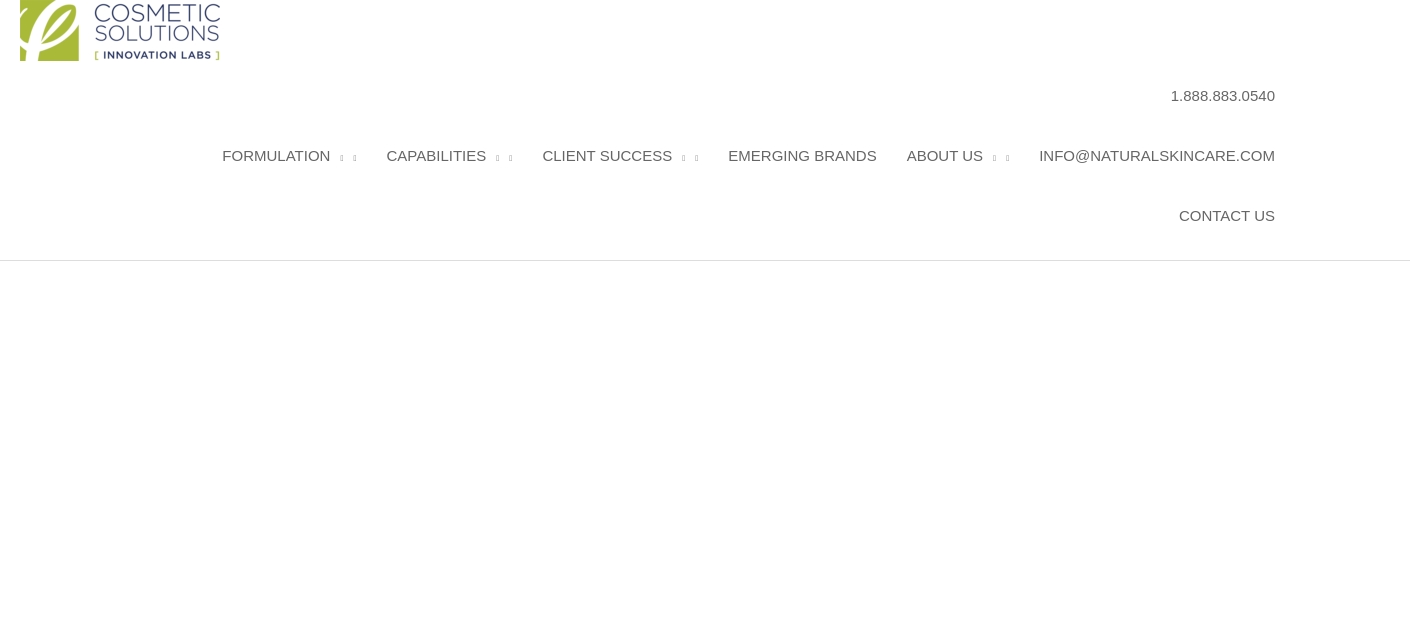 scroll, scrollTop: 103, scrollLeft: 0, axis: vertical 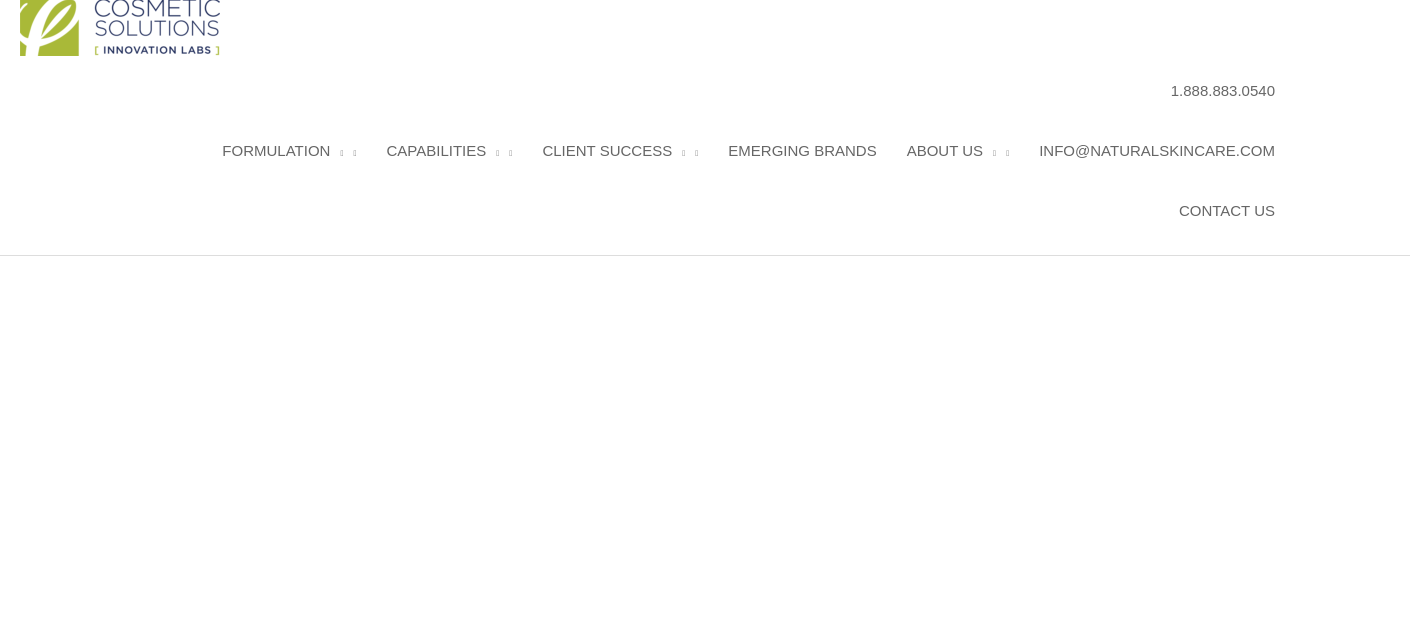 click on "0" at bounding box center [929, 732] 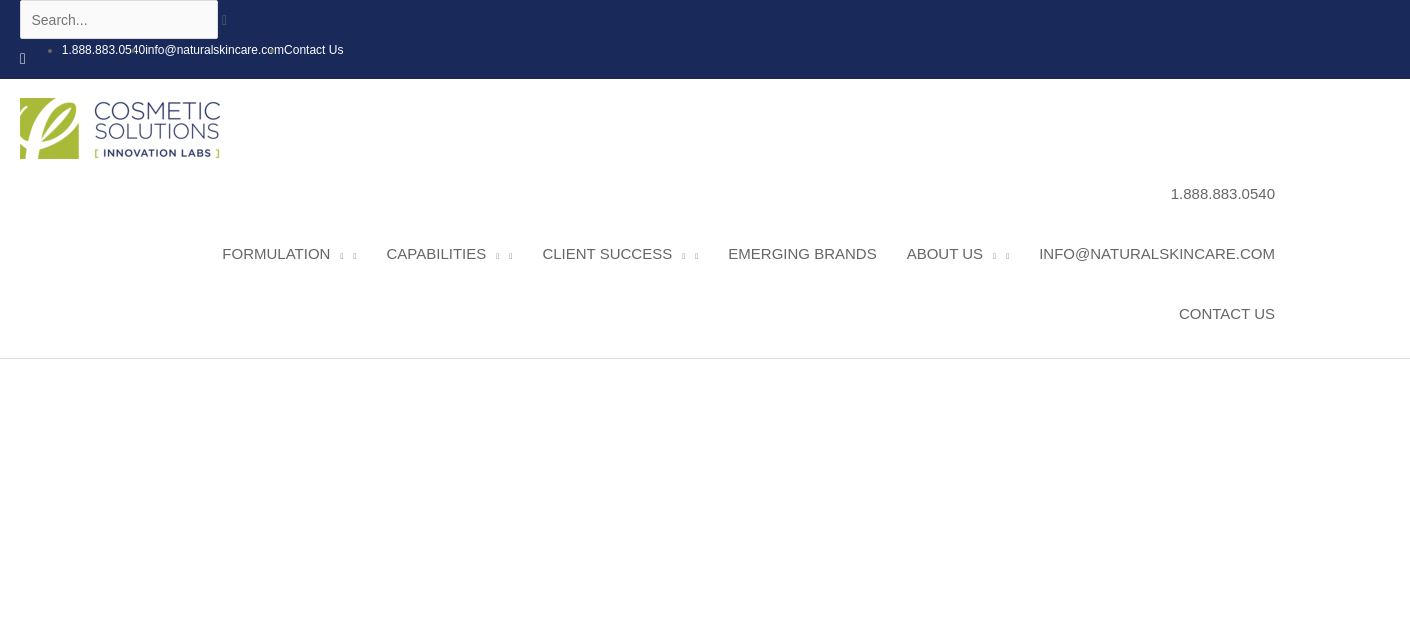 scroll, scrollTop: 447, scrollLeft: 0, axis: vertical 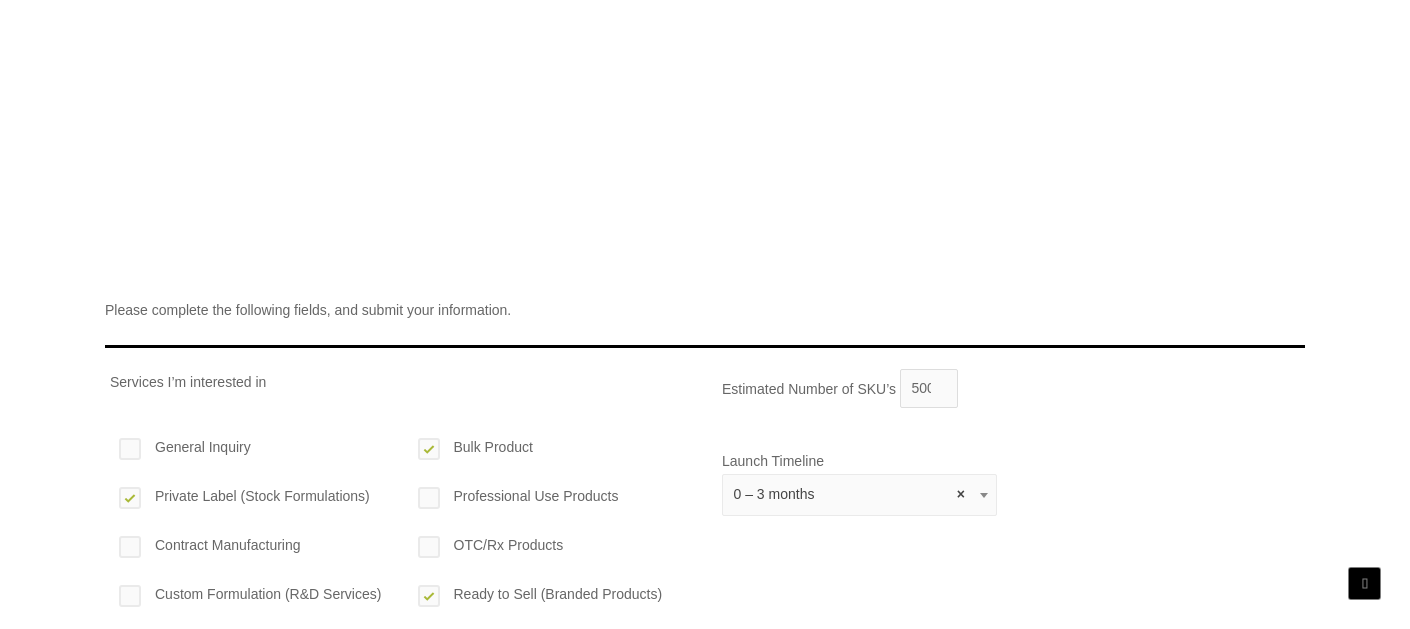 click on "Submit" at bounding box center (148, 864) 